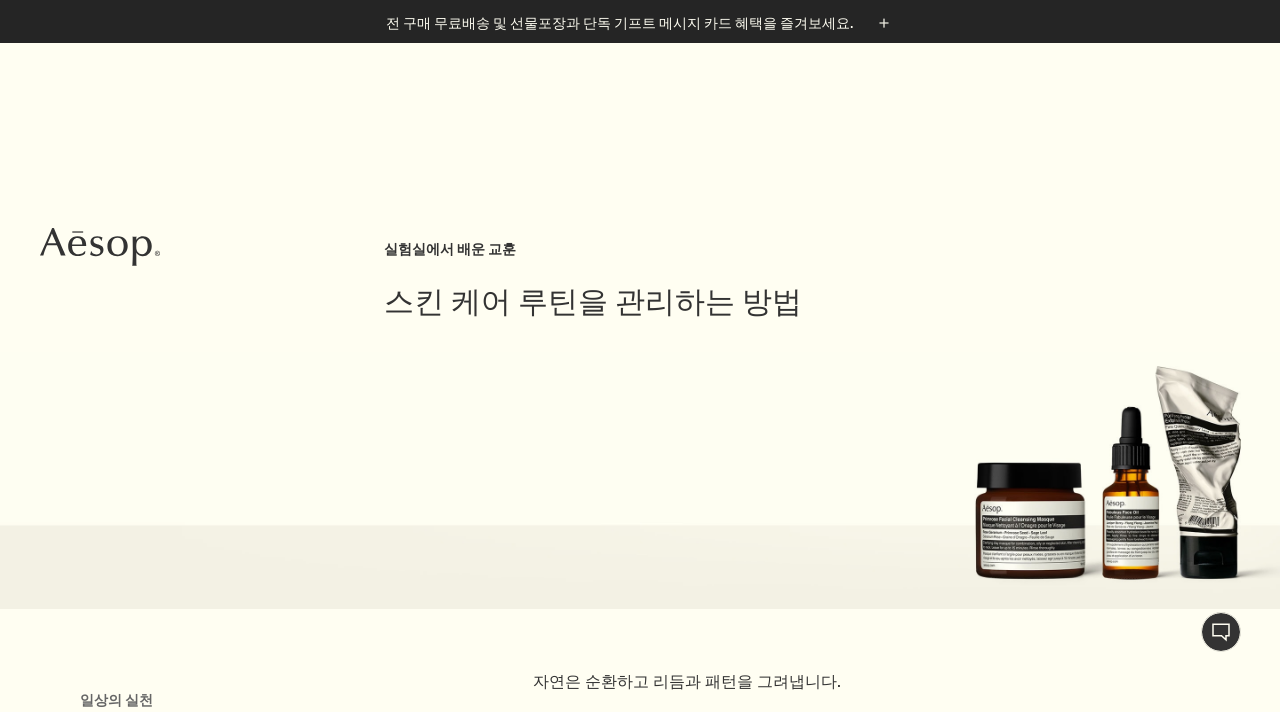 scroll, scrollTop: 354, scrollLeft: 0, axis: vertical 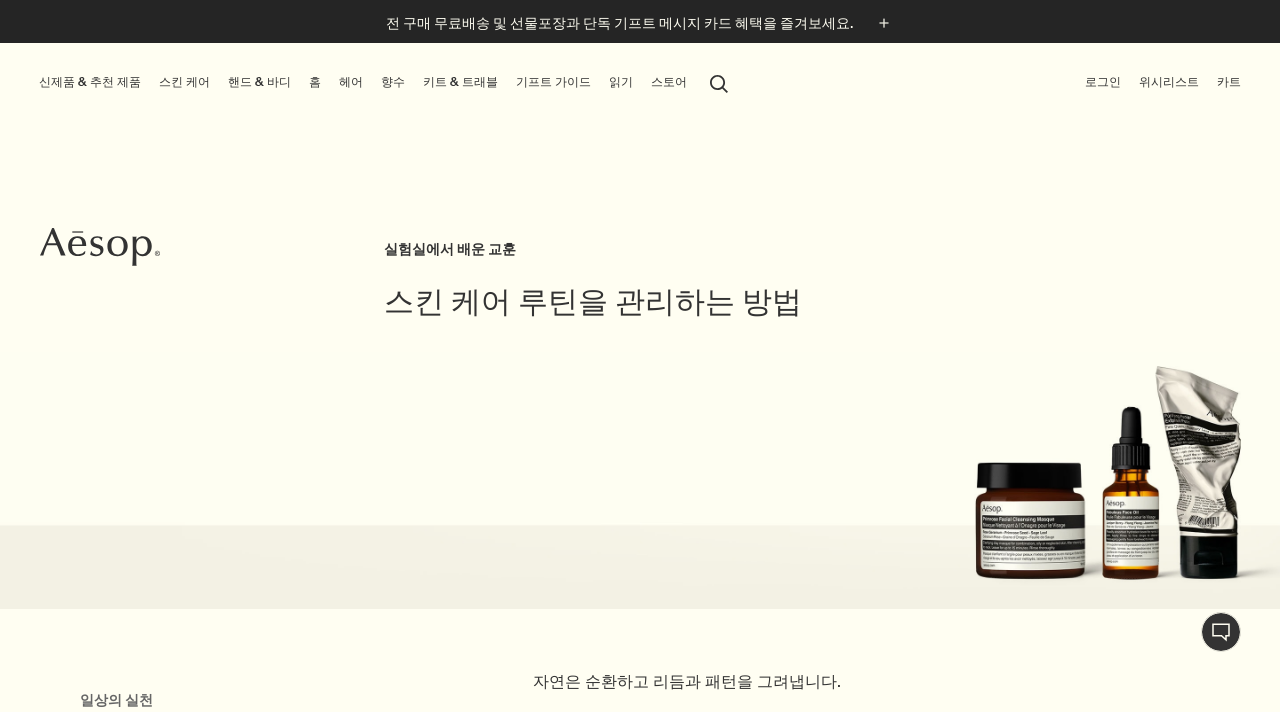 click on "스킨 케어" at bounding box center [184, 82] 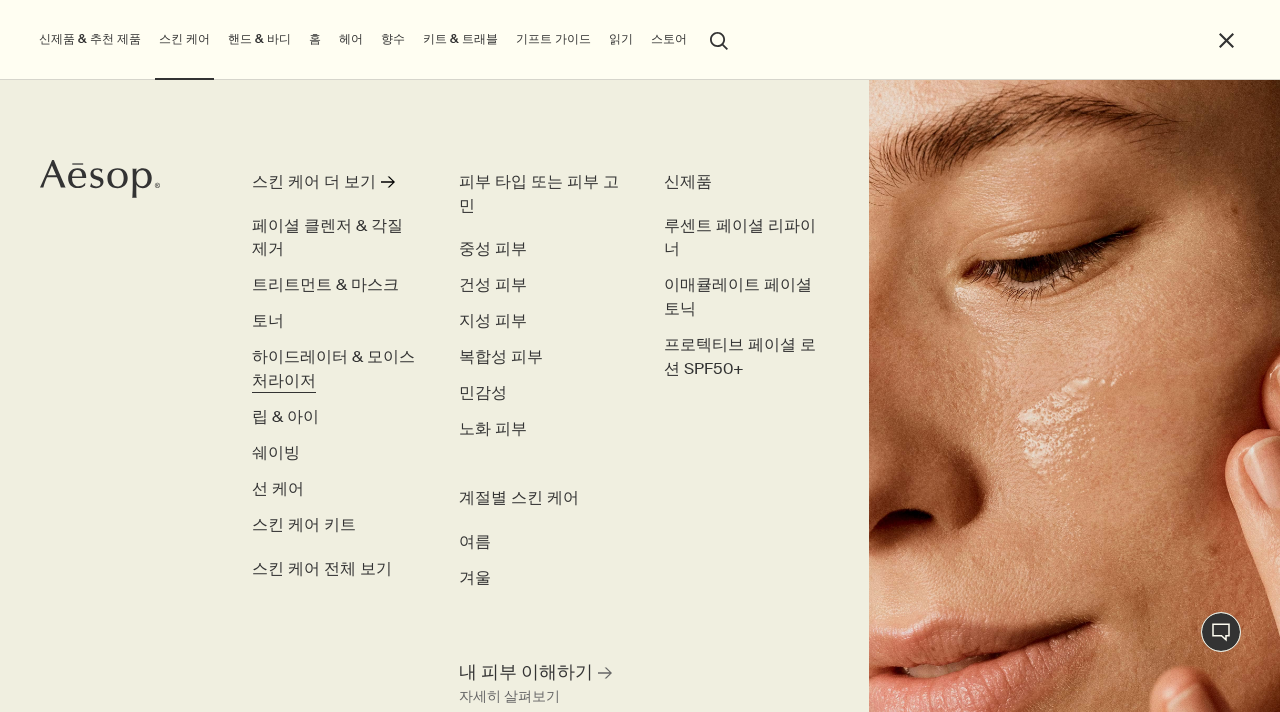click on "하이드레이터 & 모이스처라이저" at bounding box center (333, 368) 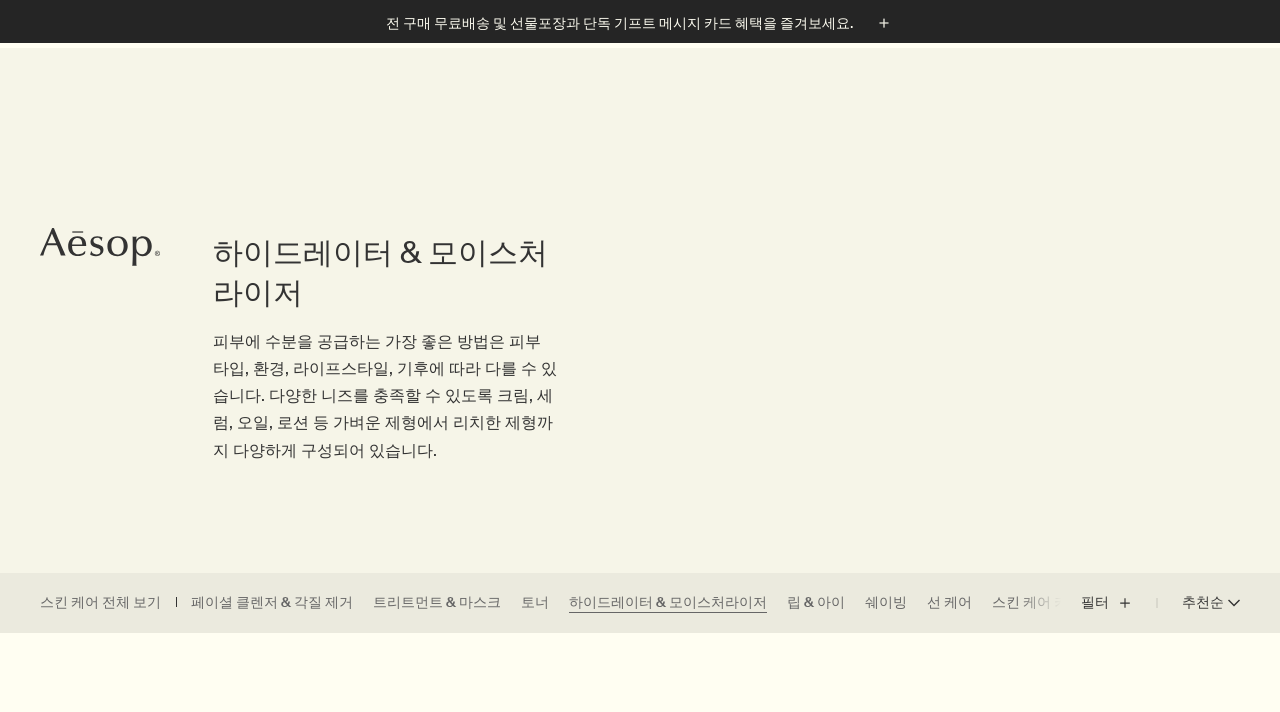 scroll, scrollTop: 806, scrollLeft: 0, axis: vertical 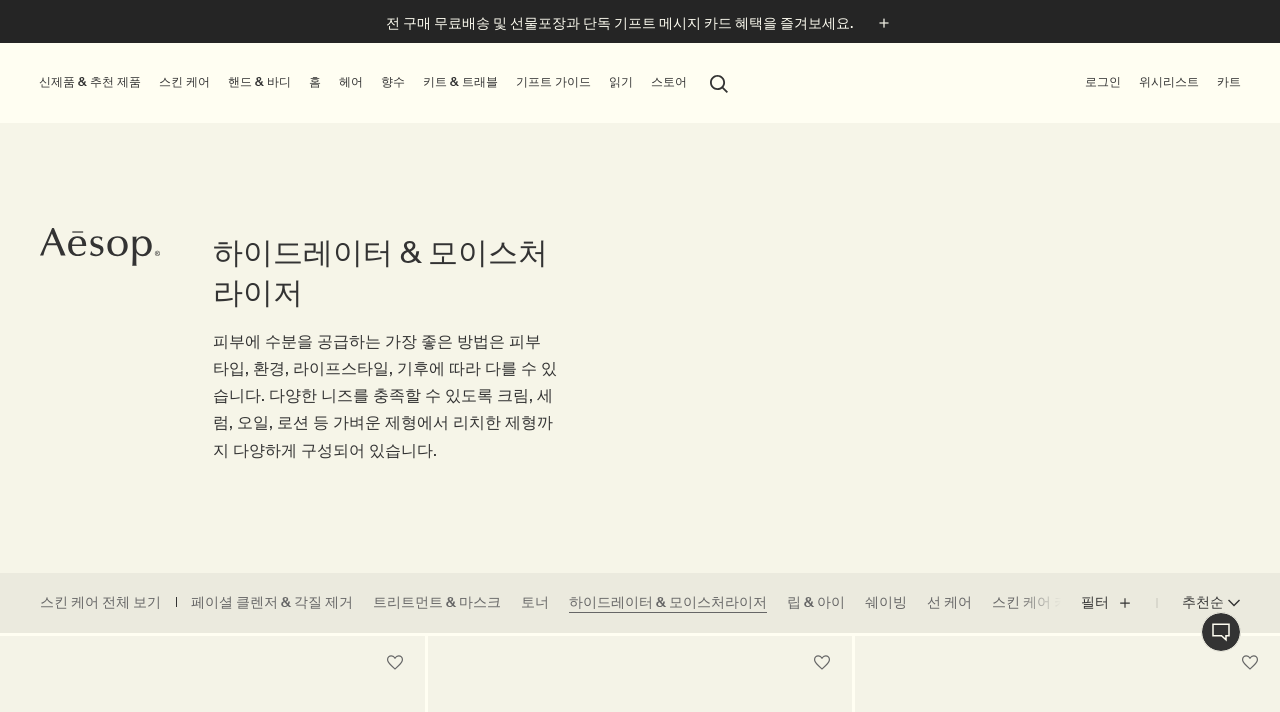 click on "스킨 케어" at bounding box center (184, 82) 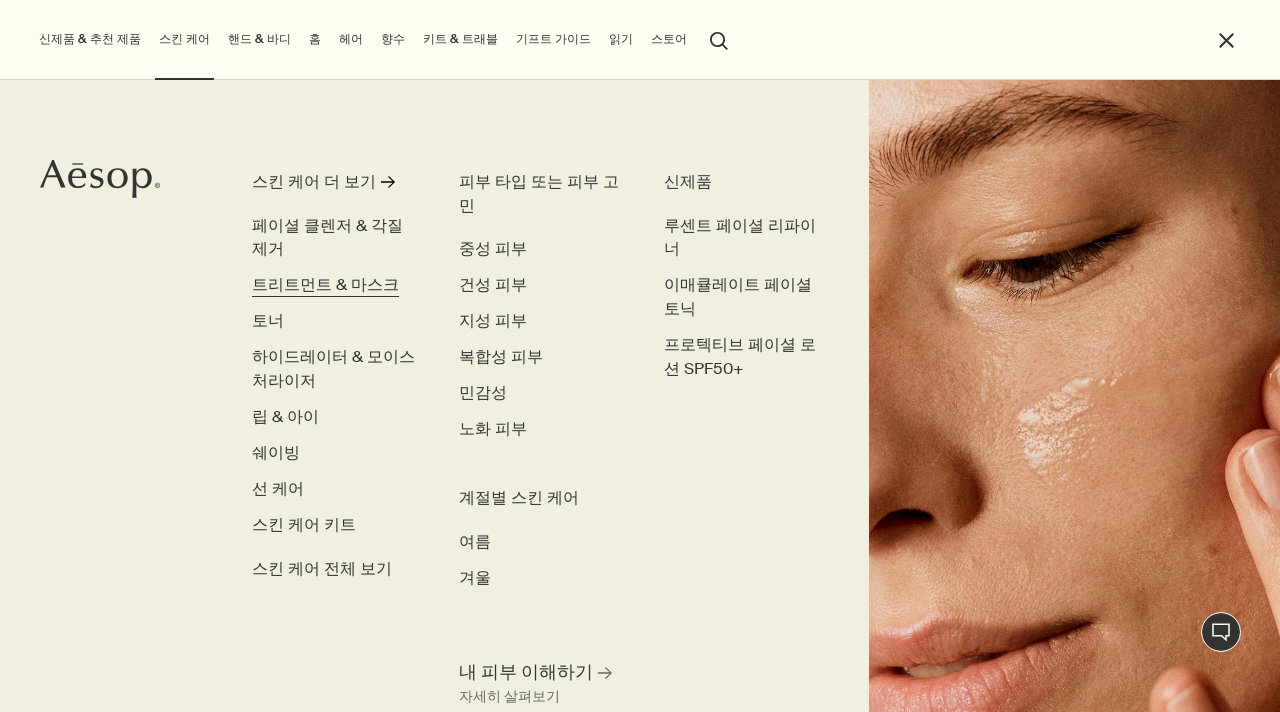 click on "트리트먼트 & 마스크" at bounding box center [325, 284] 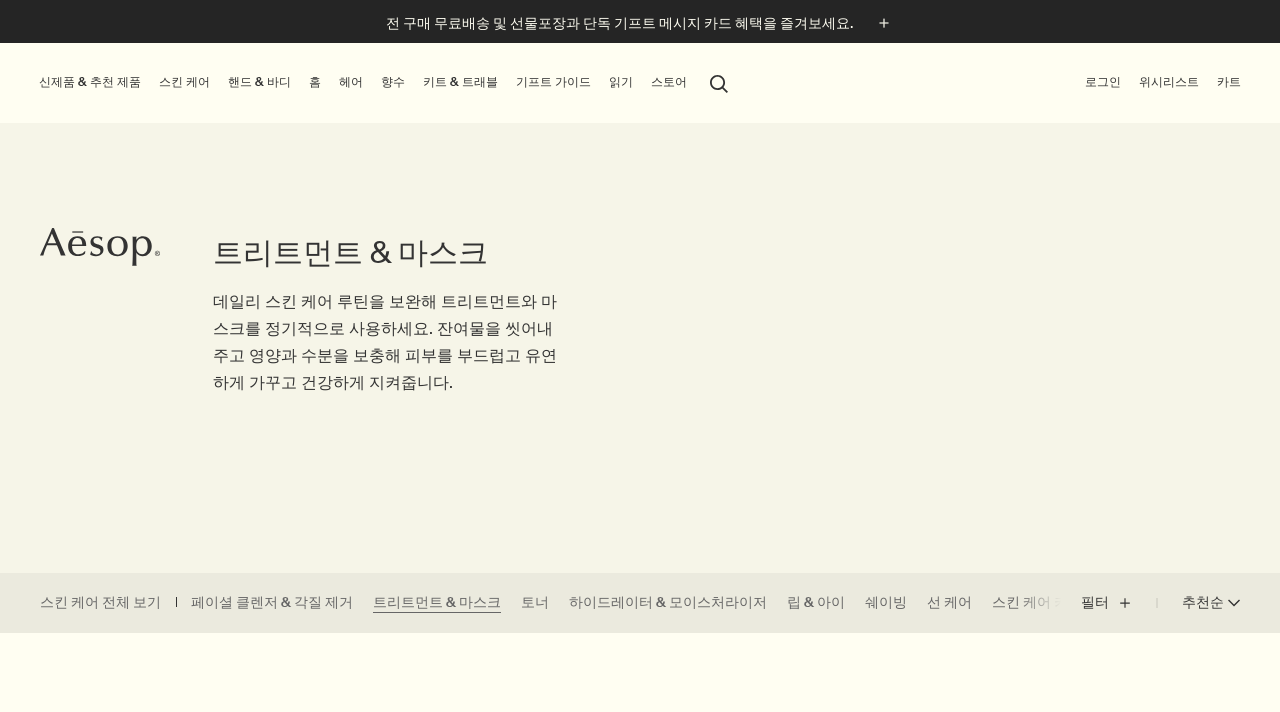 scroll, scrollTop: 0, scrollLeft: 0, axis: both 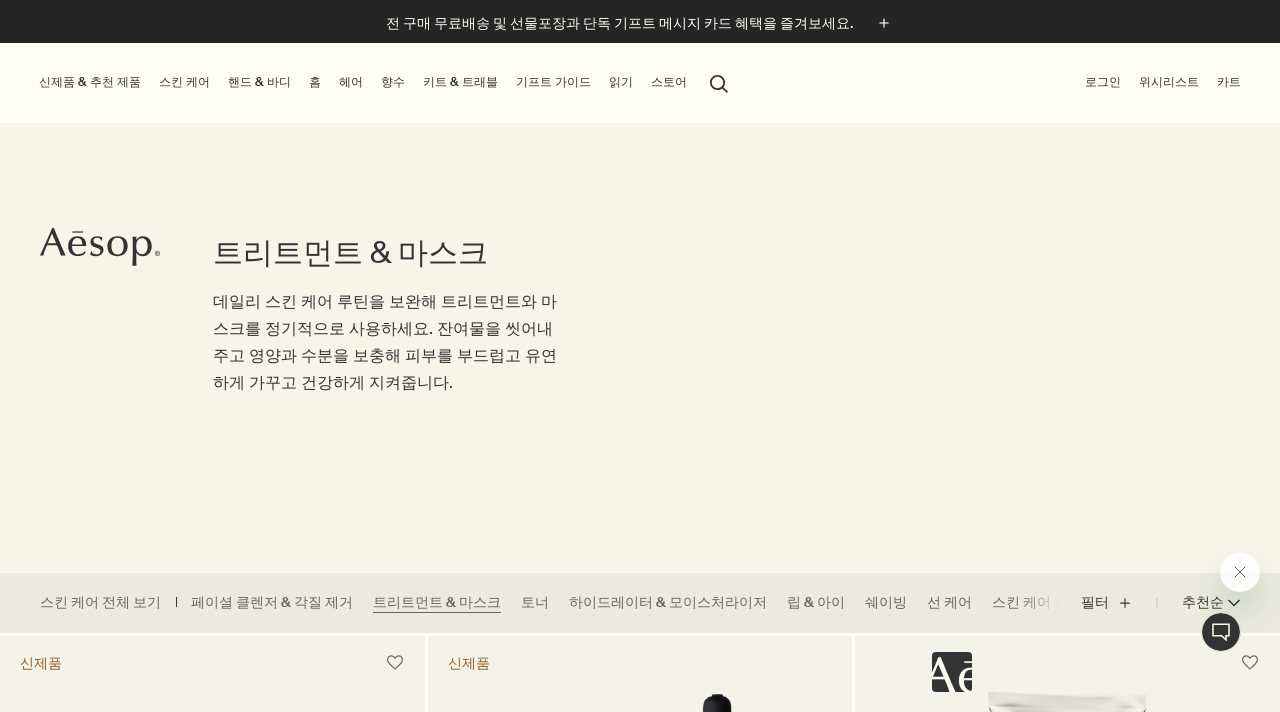 click on "스토어" at bounding box center (669, 82) 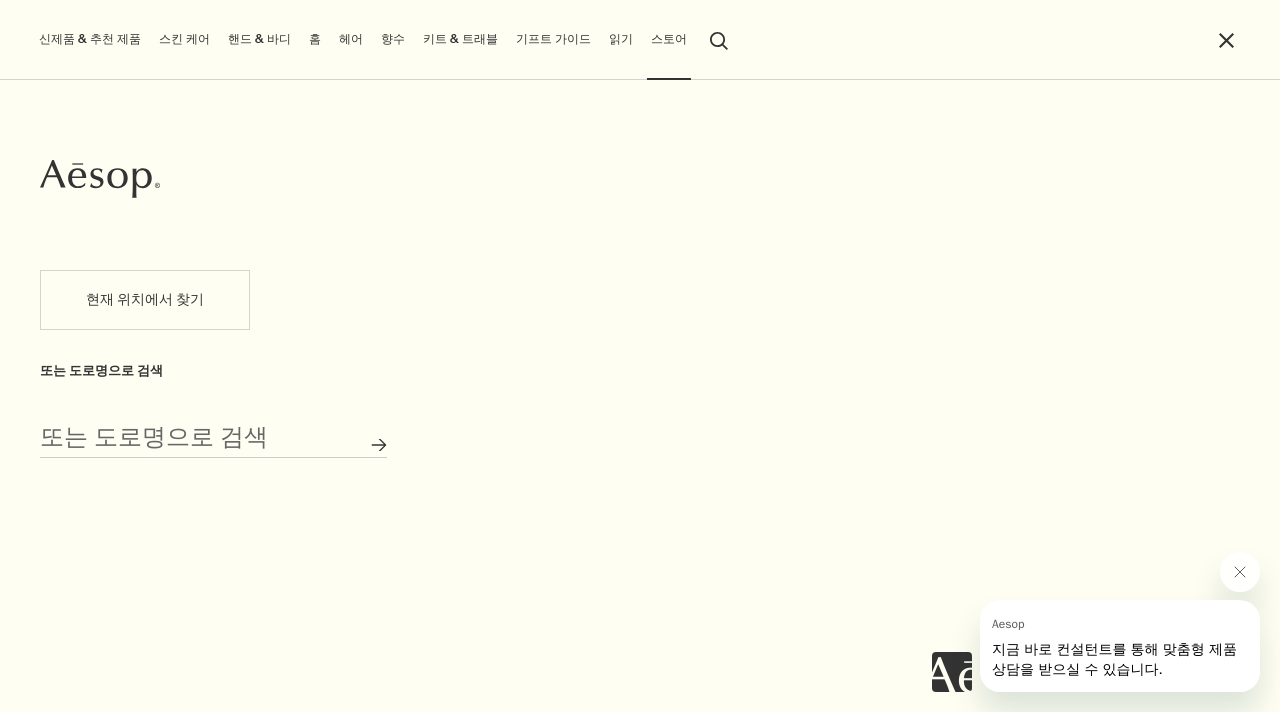 click on "스토어" at bounding box center (669, 39) 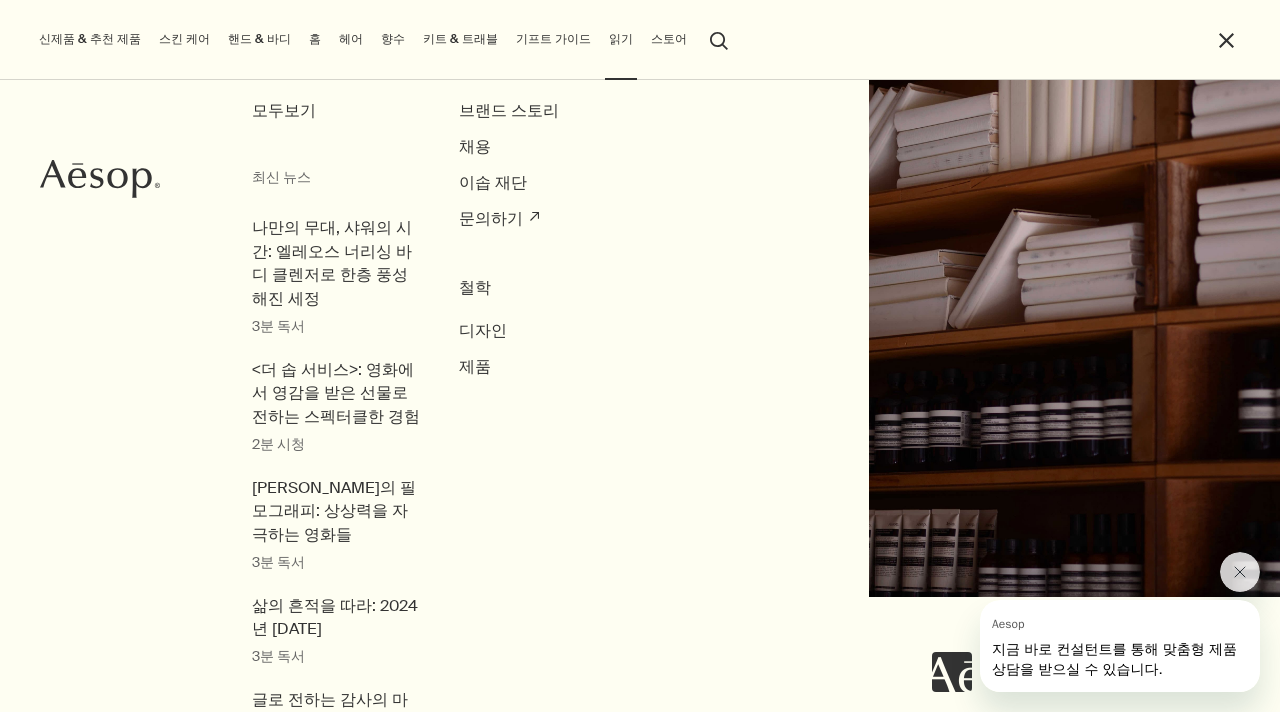 scroll, scrollTop: 0, scrollLeft: 0, axis: both 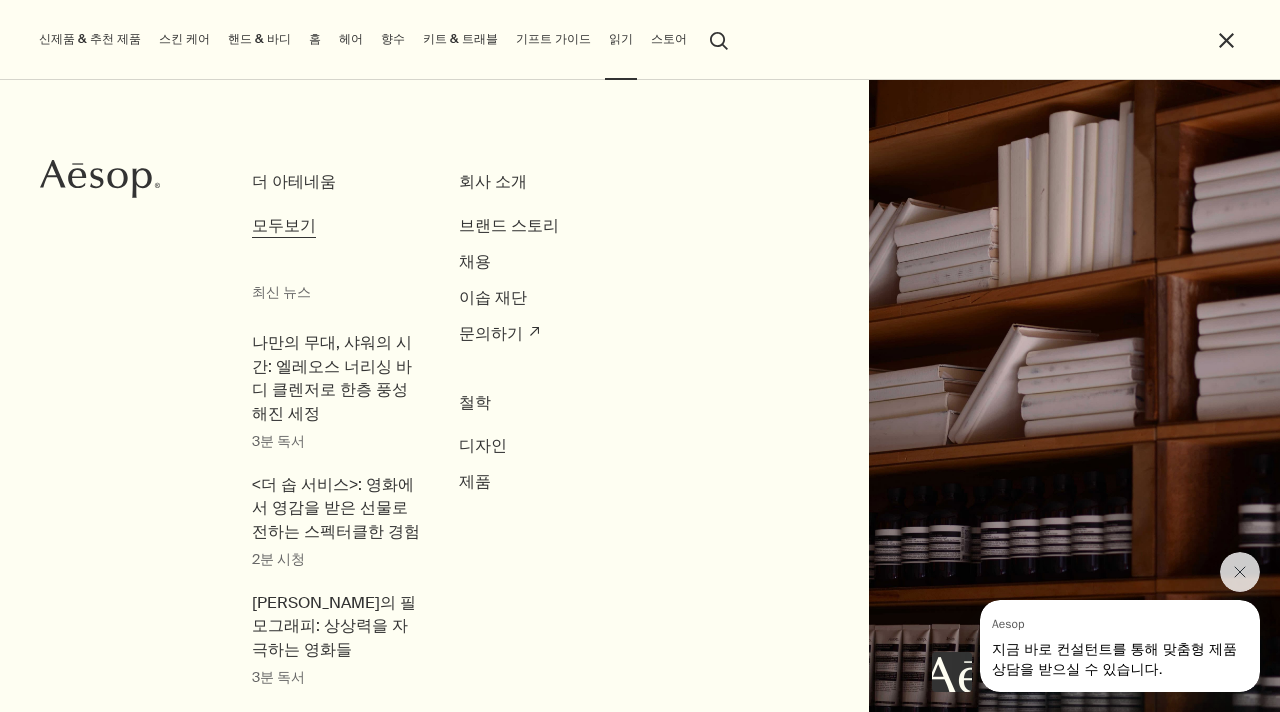 click on "모두보기" at bounding box center [284, 225] 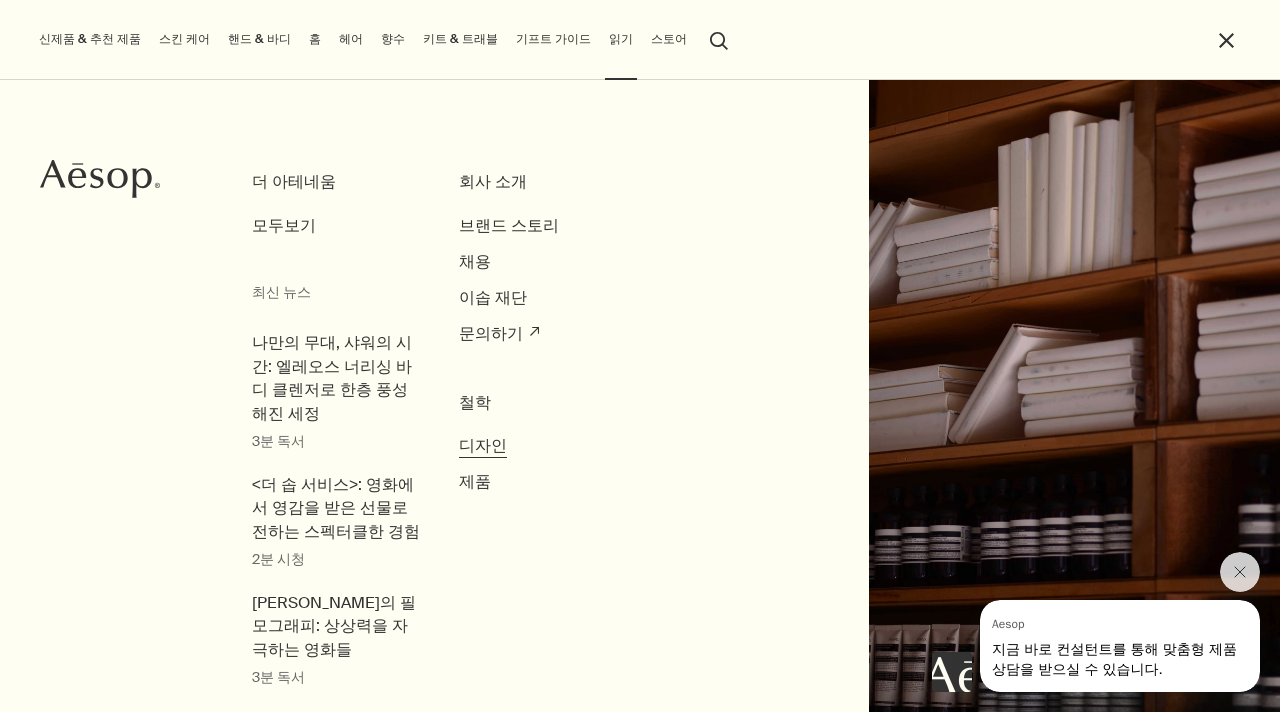click on "디자인" at bounding box center (483, 445) 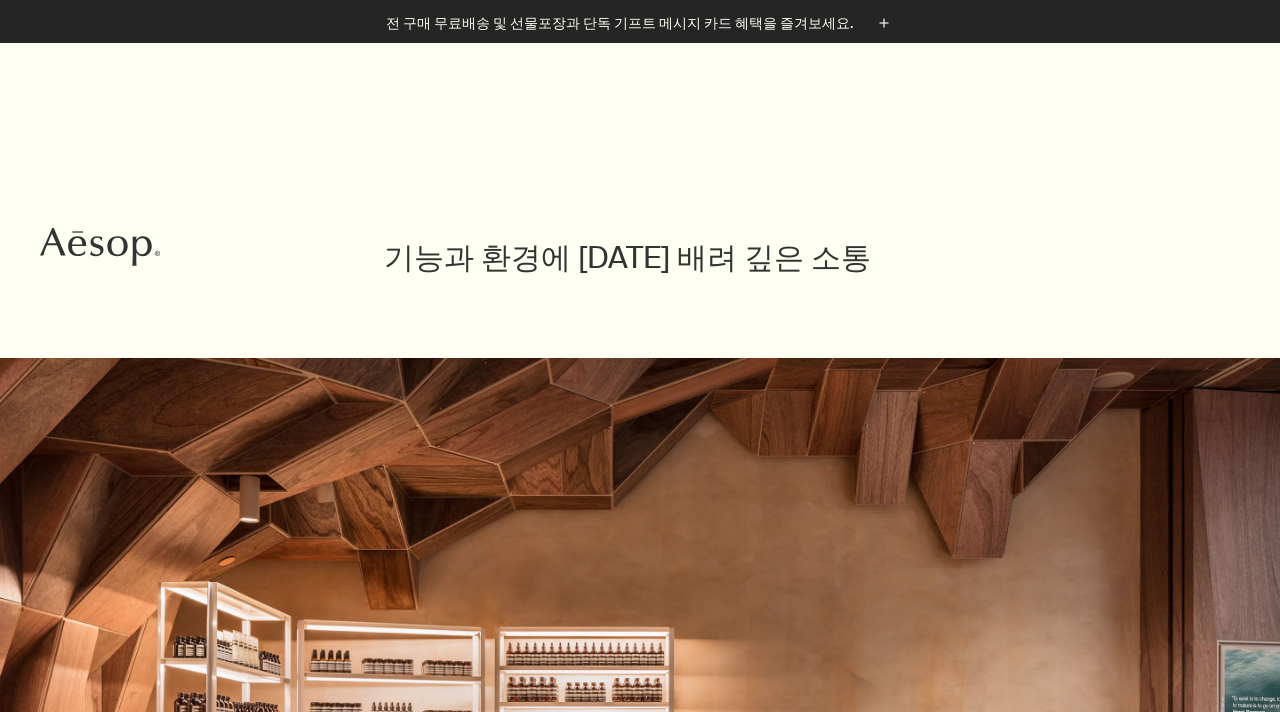 scroll, scrollTop: 389, scrollLeft: 0, axis: vertical 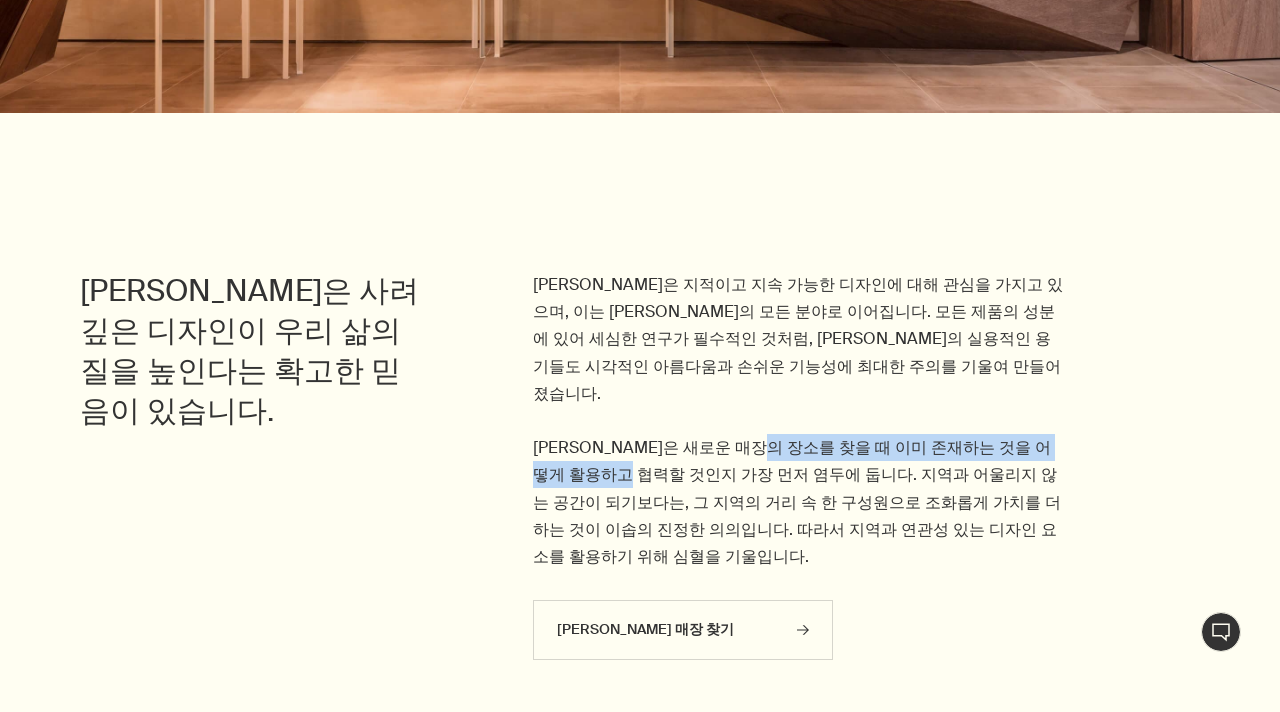 drag, startPoint x: 603, startPoint y: 447, endPoint x: 947, endPoint y: 453, distance: 344.0523 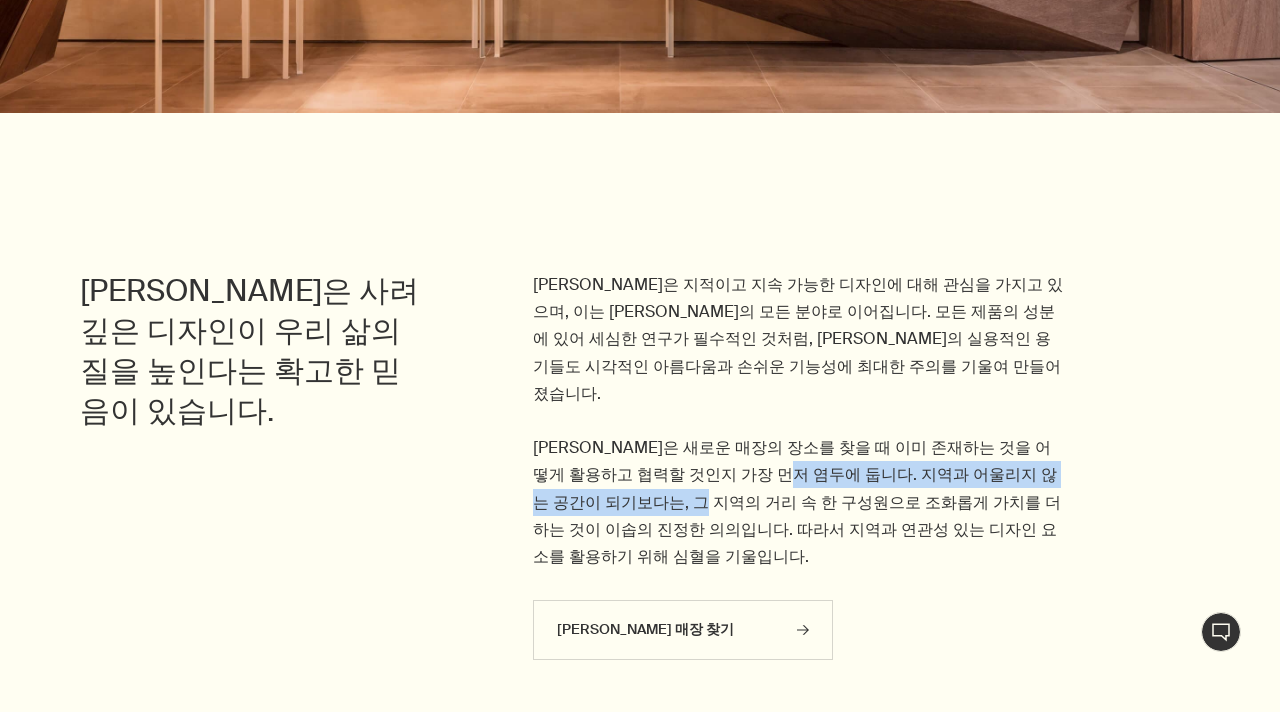 drag, startPoint x: 544, startPoint y: 475, endPoint x: 921, endPoint y: 466, distance: 377.10742 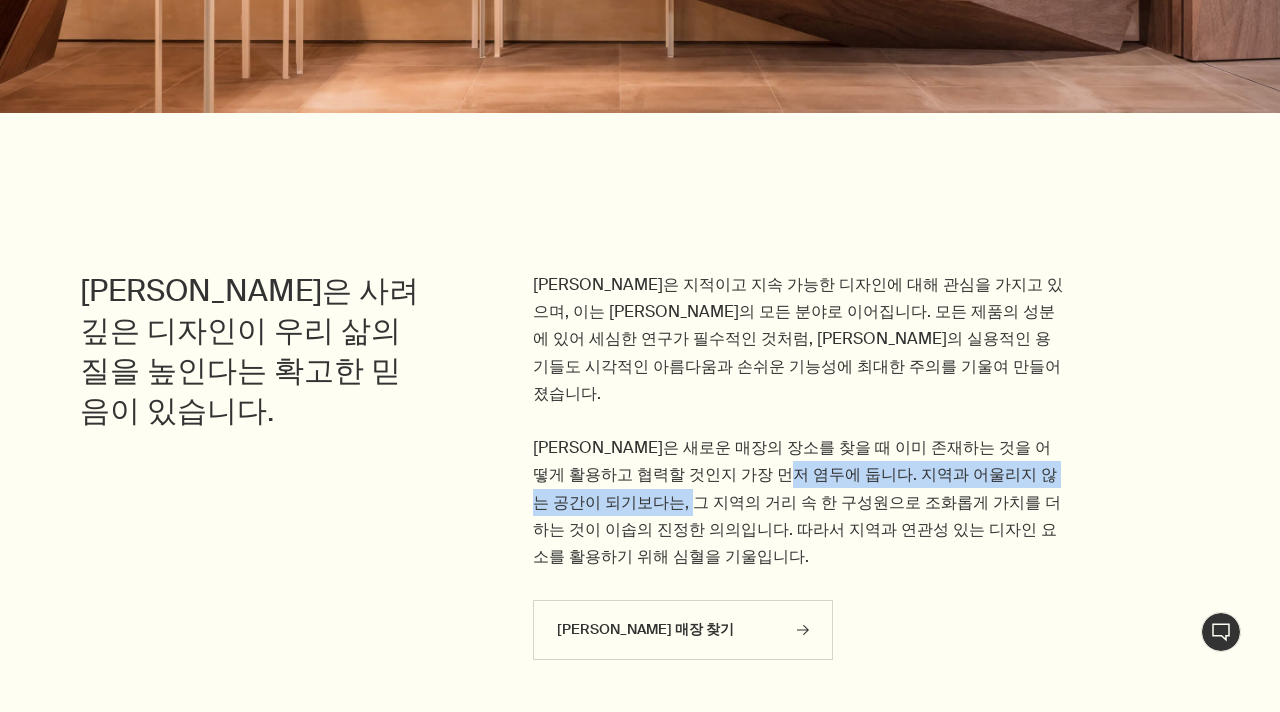 click on "이솝은 지적이고 지속 가능한 디자인에 대해 관심을 가지고 있으며, 이는 이솝의 모든 분야로 이어집니다. 모든 제품의 성분에 있어 세심한 연구가 필수적인 것처럼, 이솝의 실용적인 용기들도 시각적인 아름다움과 손쉬운 기능성에 최대한 주의를 기울여 만들어졌습니다.
이솝은 새로운 매장의 장소를 찾을 때 이미 존재하는 것을 어떻게 활용하고 협력할 것인지 가장 먼저 염두에 둡니다. 지역과 어울리지 않는 공간이 되기보다는, 그 지역의 거리 속 한 구성원으로 조화롭게 가치를 더하는 것이 이솝의 진정한 의의입니다. 따라서 지역과 연관성 있는 디자인 요소를 활용하기 위해 심혈을 기울입니다." at bounding box center (799, 420) 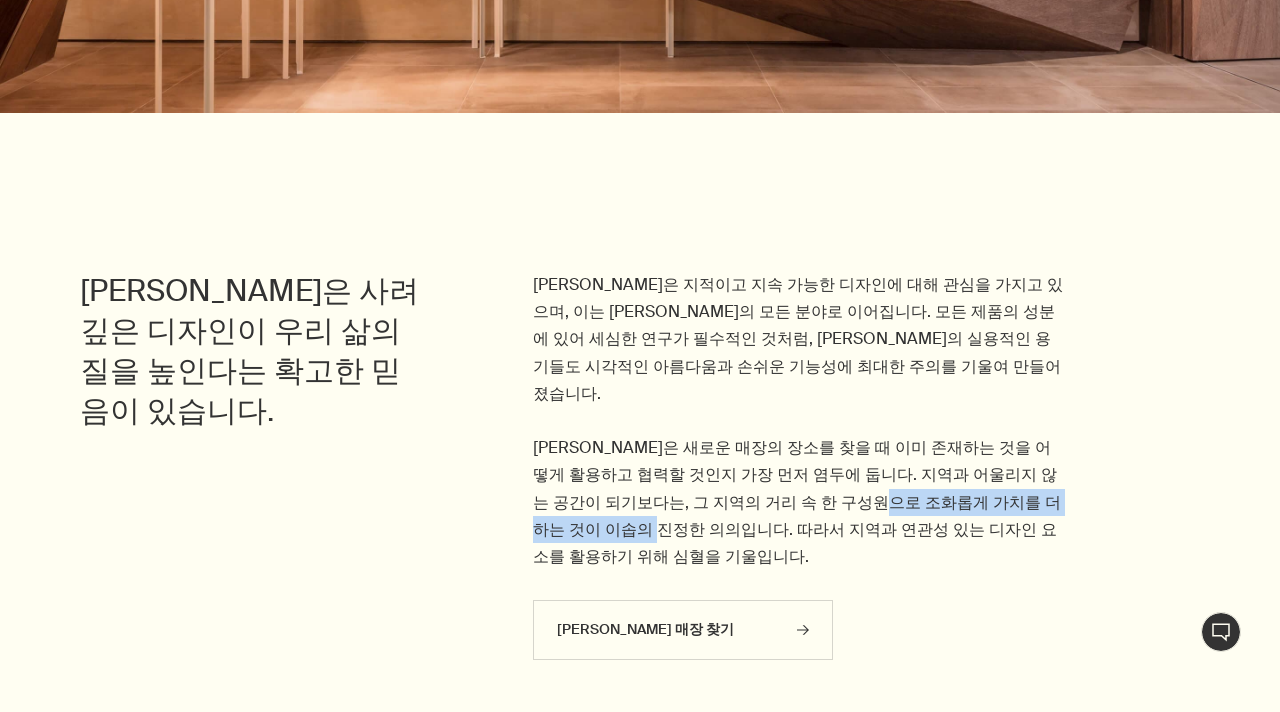 drag, startPoint x: 579, startPoint y: 498, endPoint x: 834, endPoint y: 499, distance: 255.00197 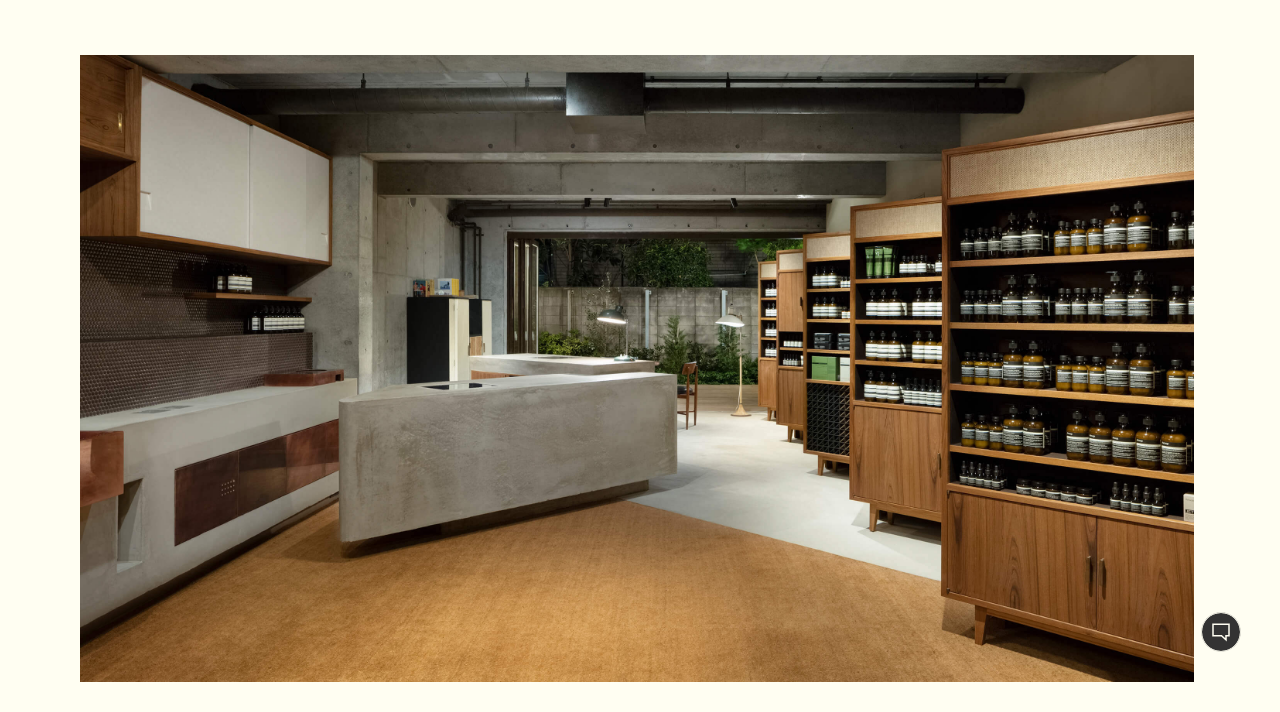 scroll, scrollTop: 1748, scrollLeft: 0, axis: vertical 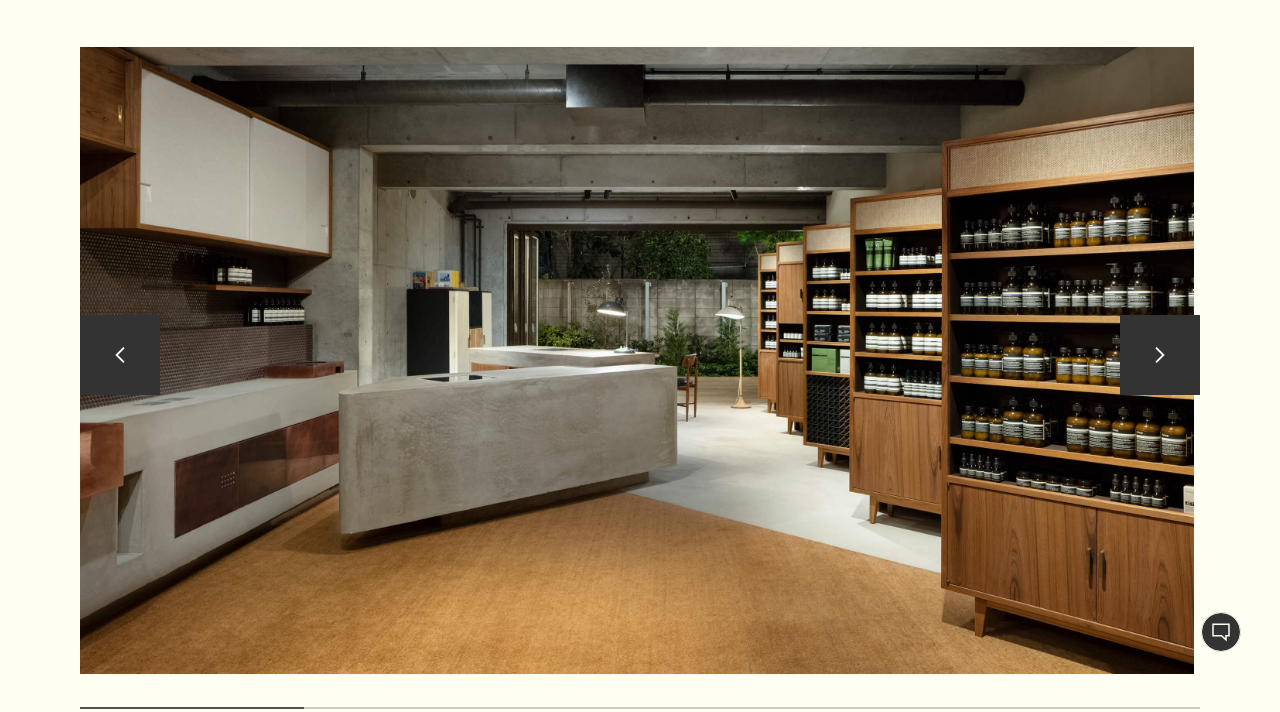 click on "chevron" at bounding box center [1160, 355] 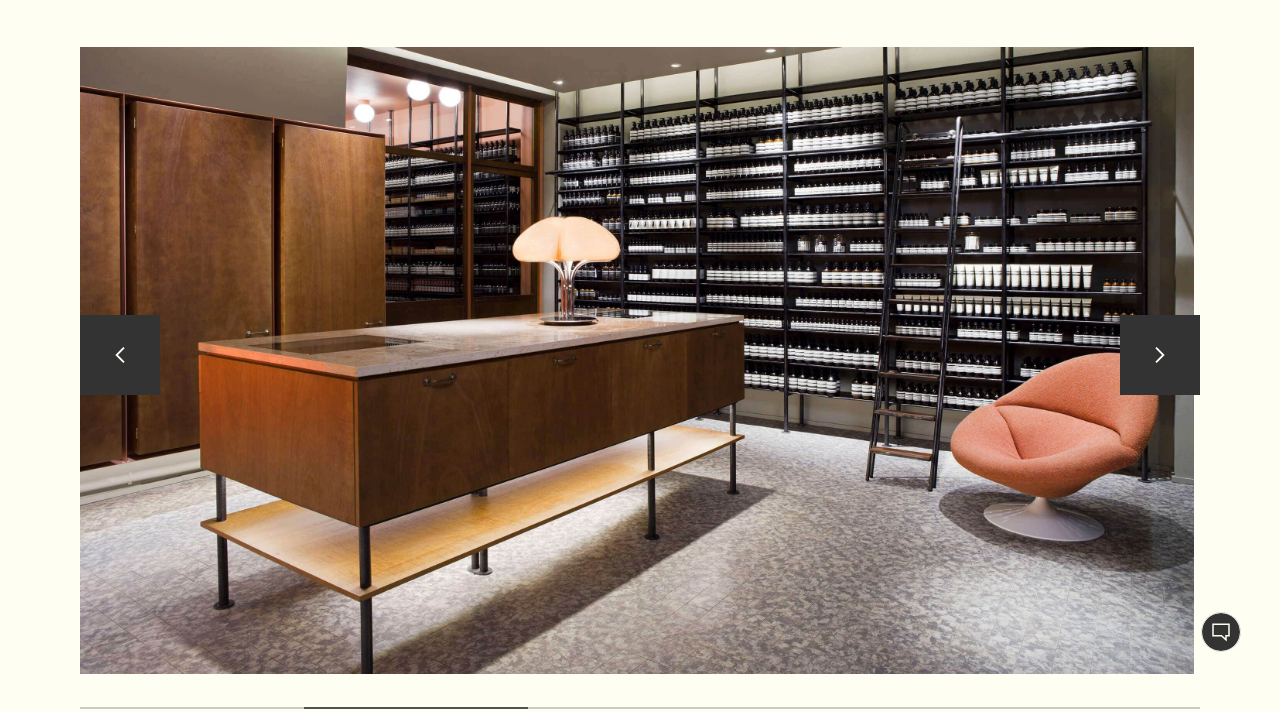 click on "chevron" at bounding box center [1160, 355] 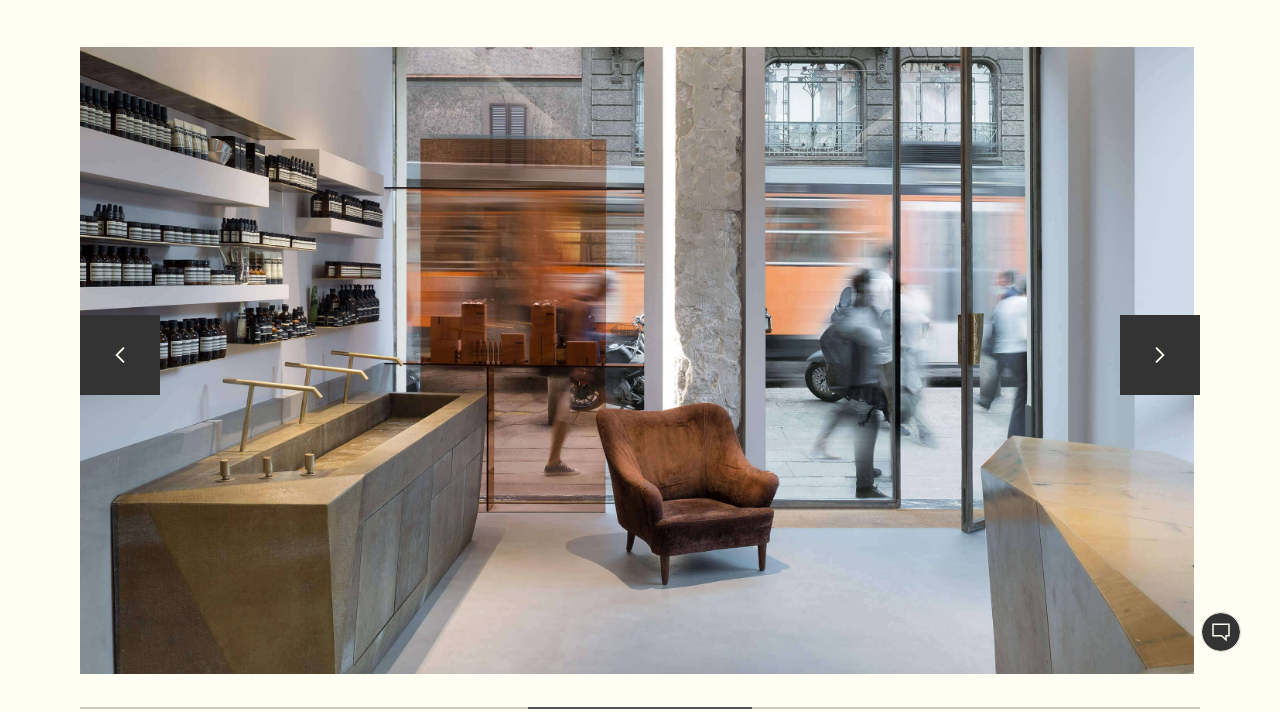 click on "chevron" at bounding box center (1160, 355) 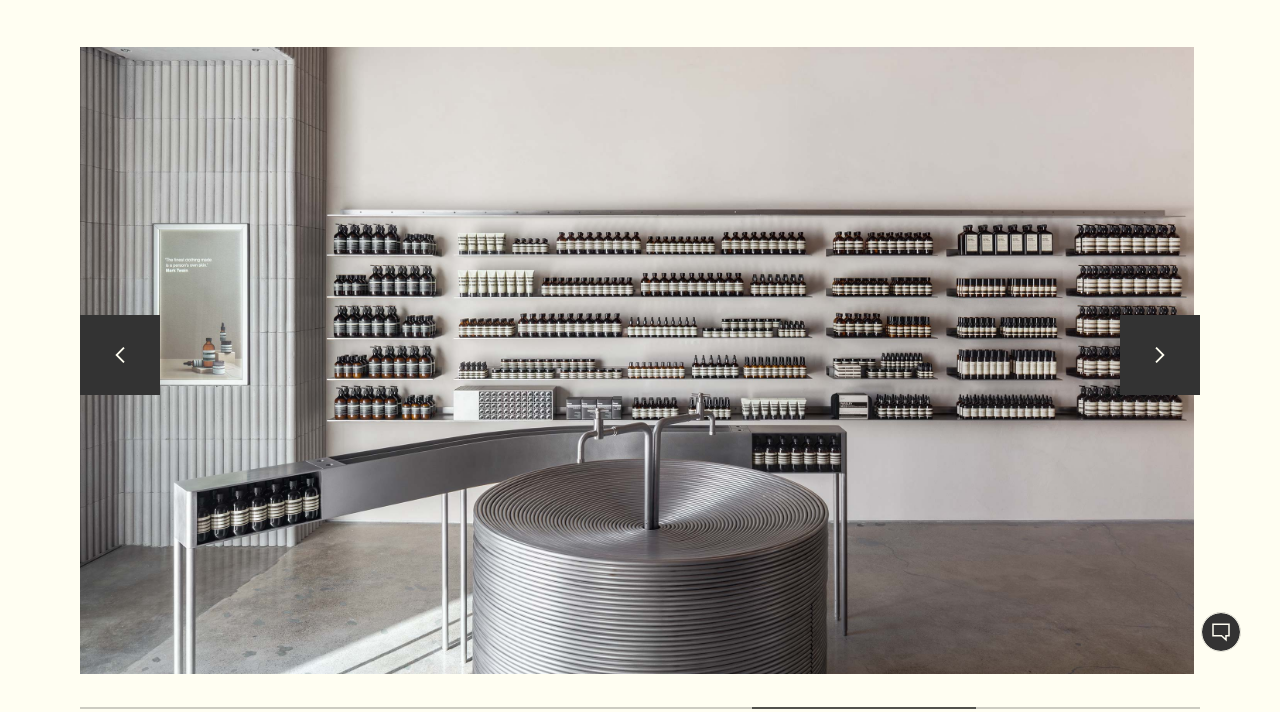 click on "chevron" at bounding box center [1160, 355] 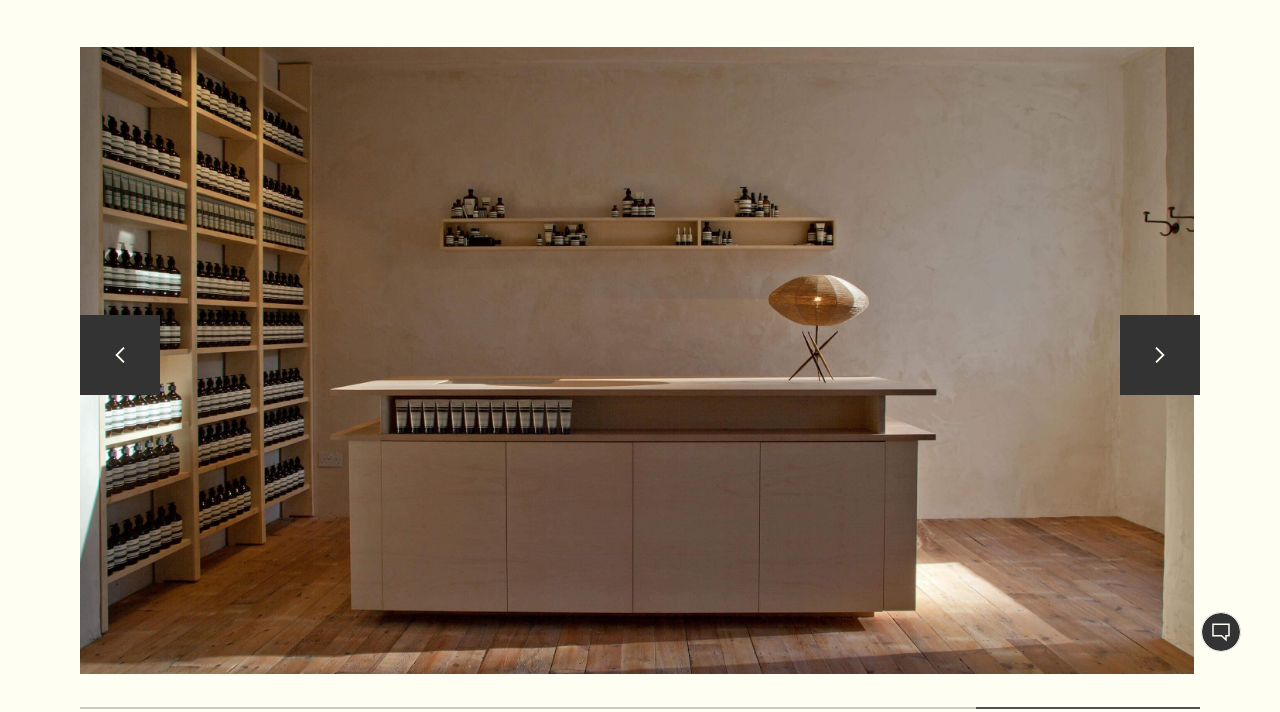 click on "chevron" at bounding box center [1160, 355] 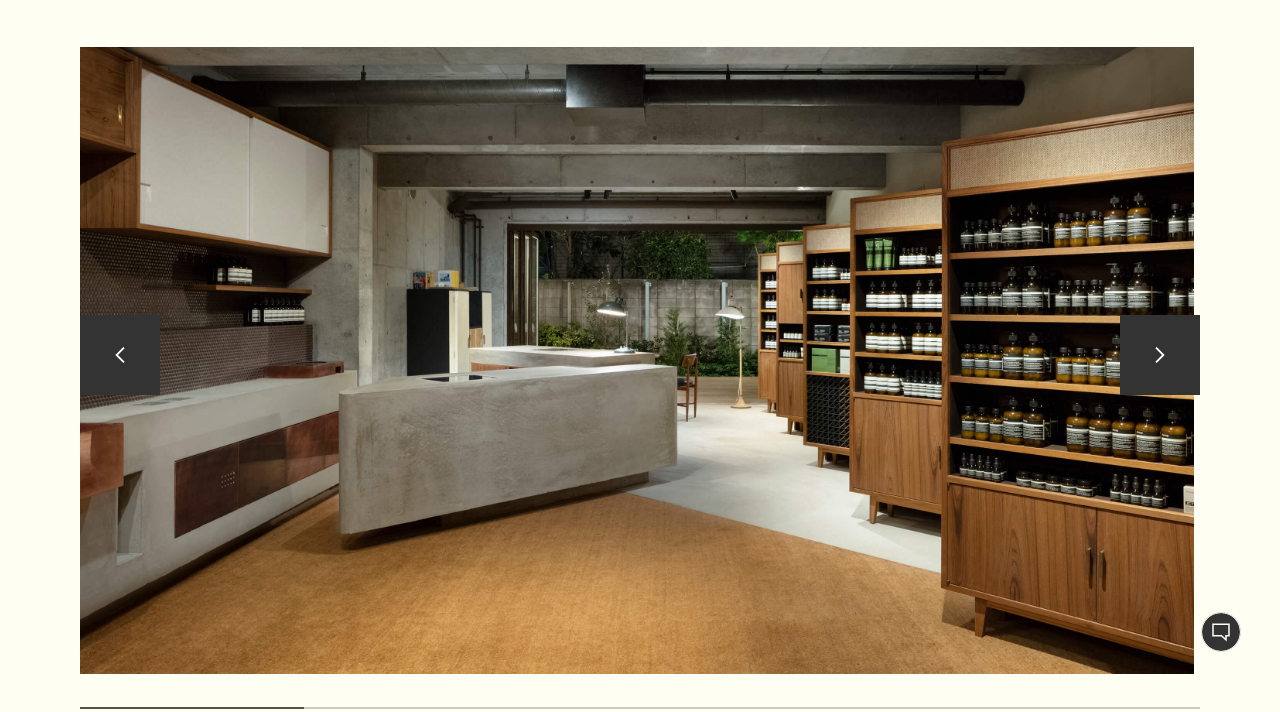 click on "chevron" at bounding box center (1160, 355) 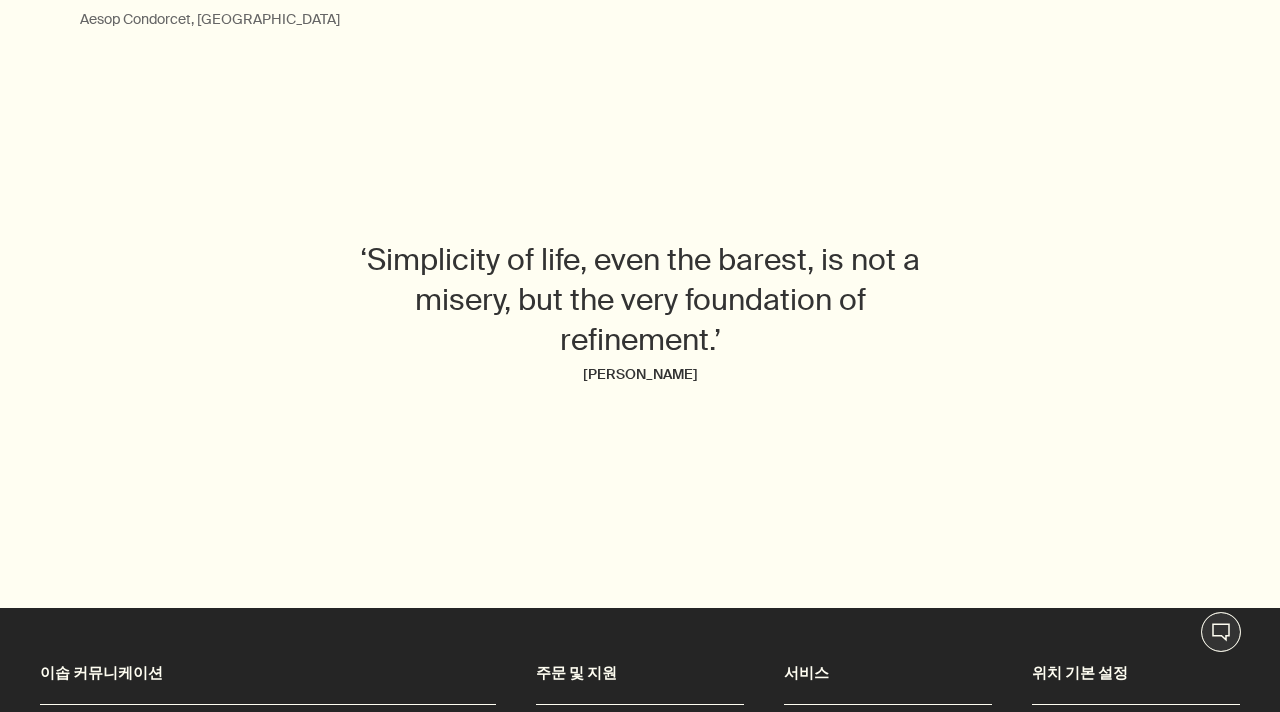 scroll, scrollTop: 2522, scrollLeft: 0, axis: vertical 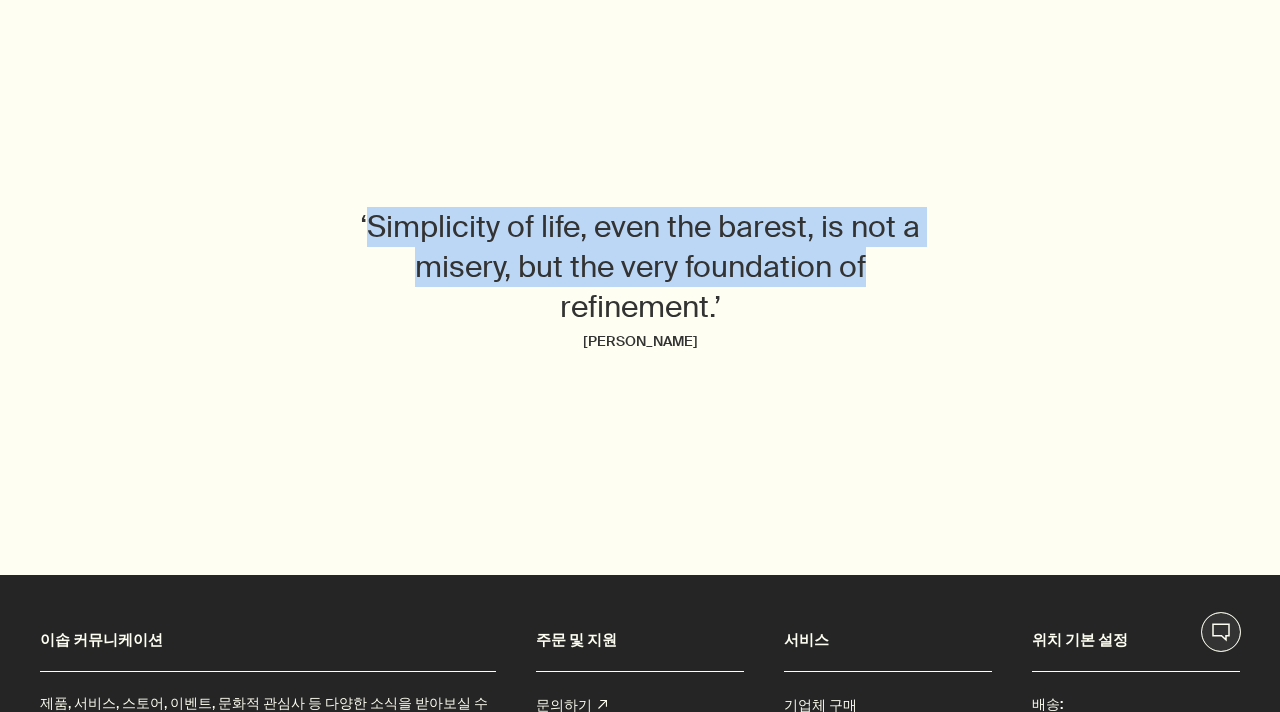 drag, startPoint x: 367, startPoint y: 175, endPoint x: 943, endPoint y: 220, distance: 577.7551 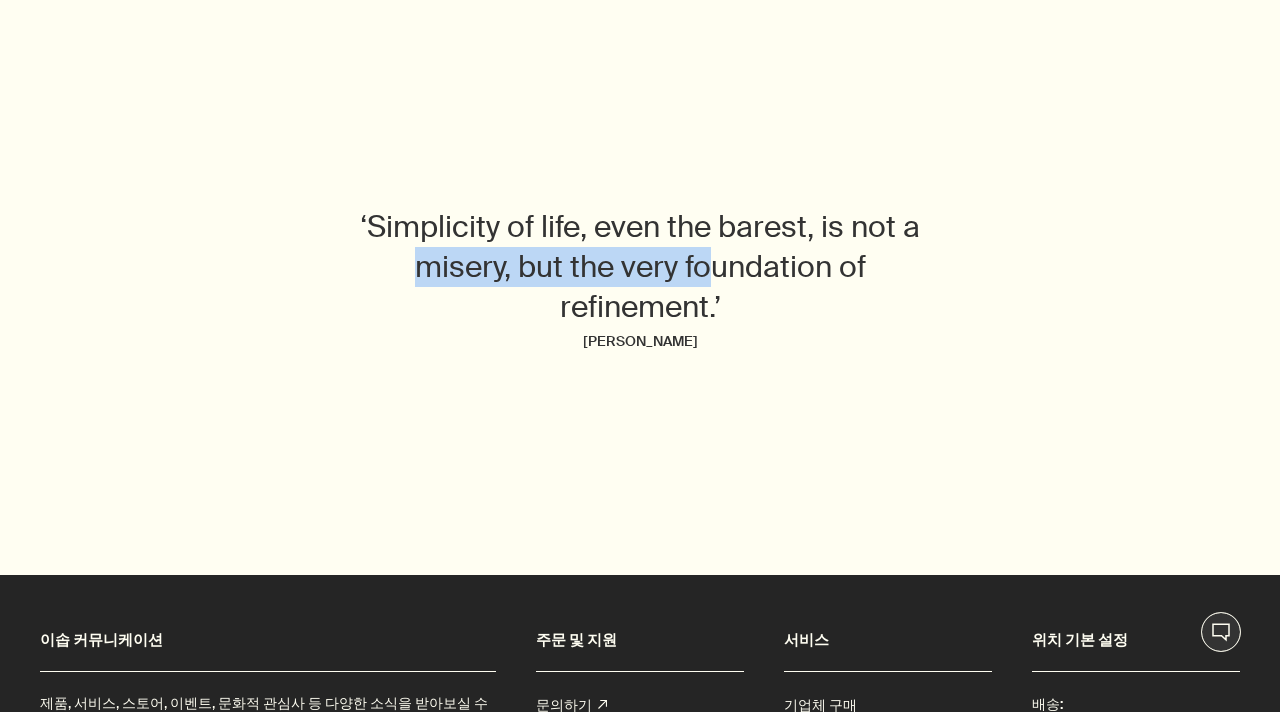 drag, startPoint x: 407, startPoint y: 214, endPoint x: 721, endPoint y: 214, distance: 314 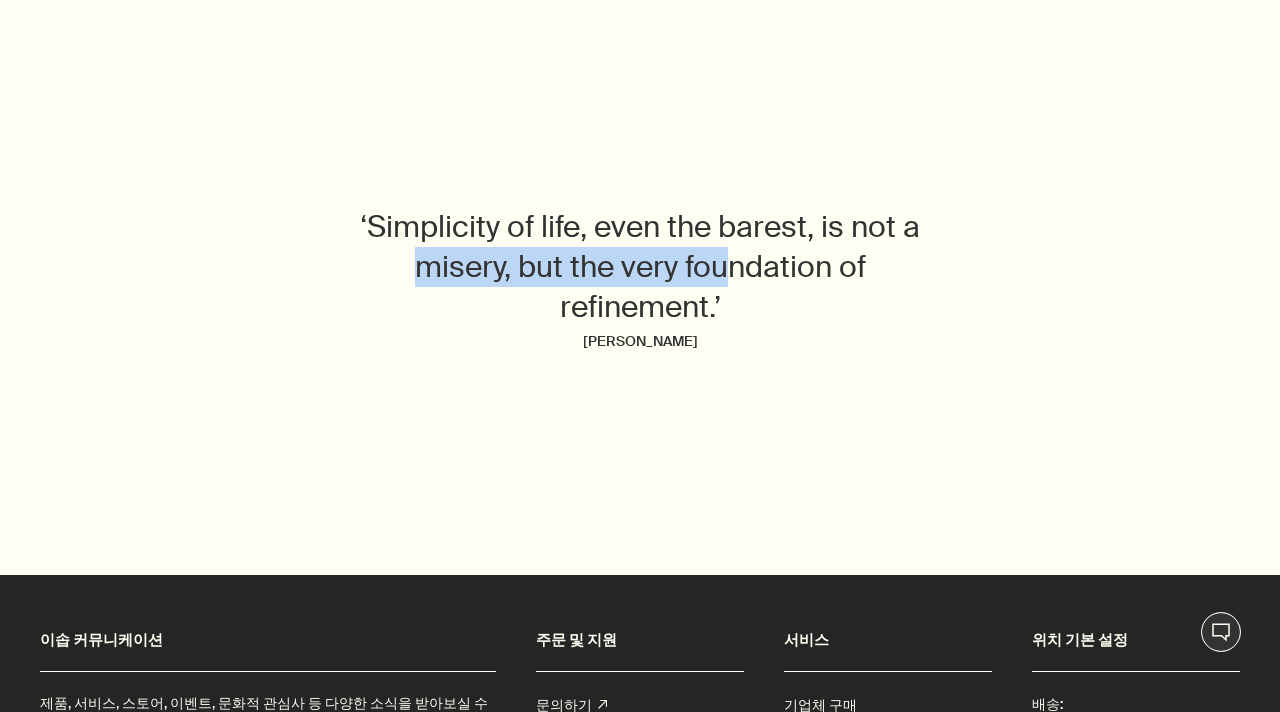 click on "‘Simplicity of life, even the barest, is not a misery, but the very foundation of refinement.’" at bounding box center (640, 267) 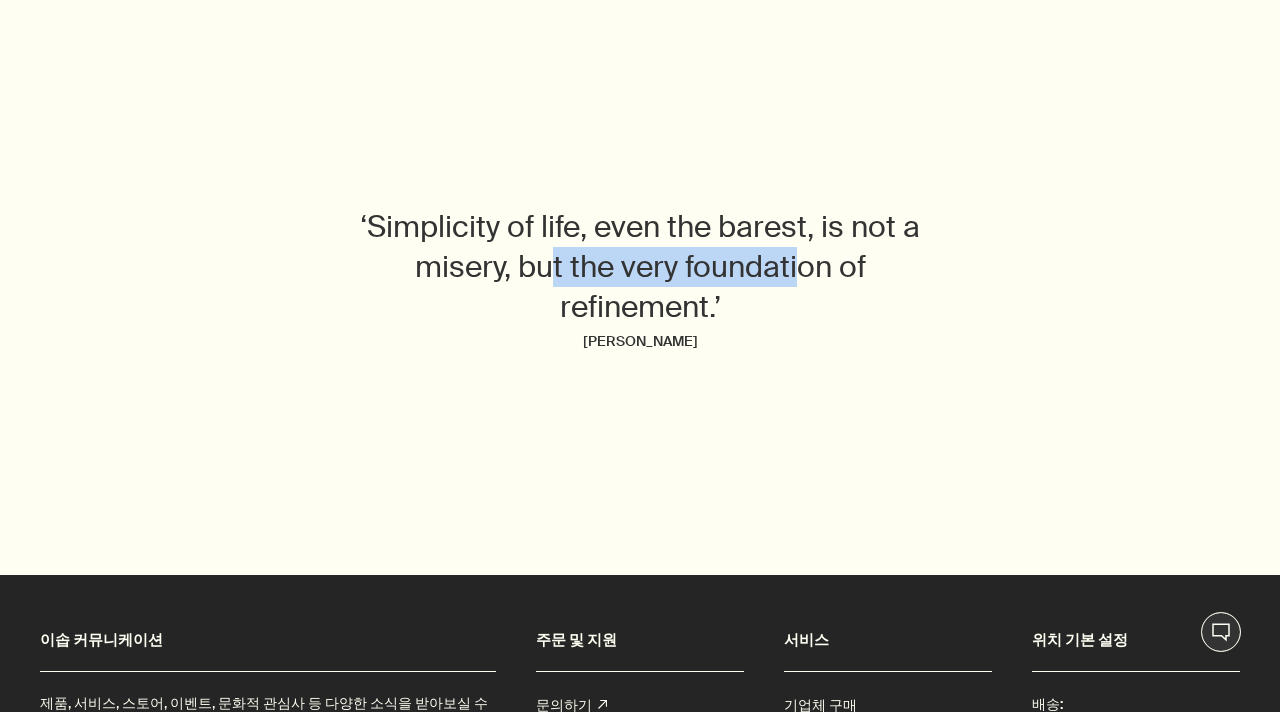 drag, startPoint x: 546, startPoint y: 213, endPoint x: 846, endPoint y: 231, distance: 300.53952 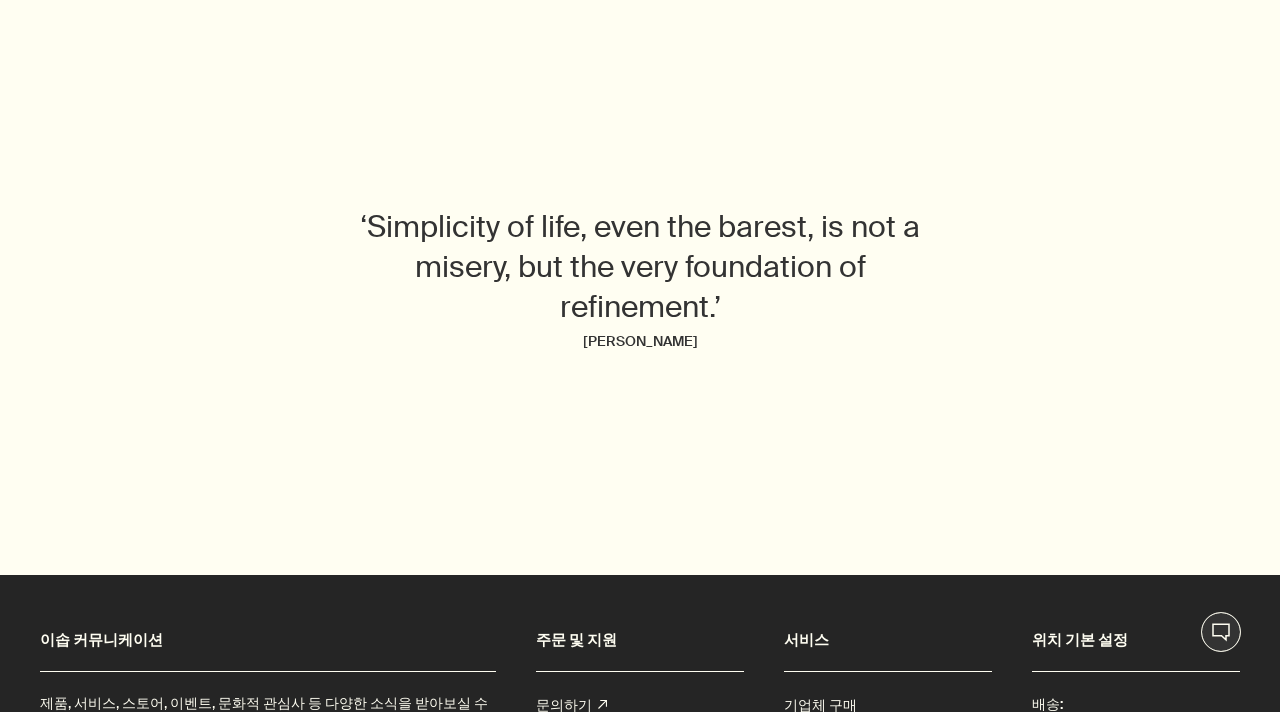click on "‘Simplicity of life, even the barest, is not a misery, but the very foundation of refinement.’" at bounding box center [640, 267] 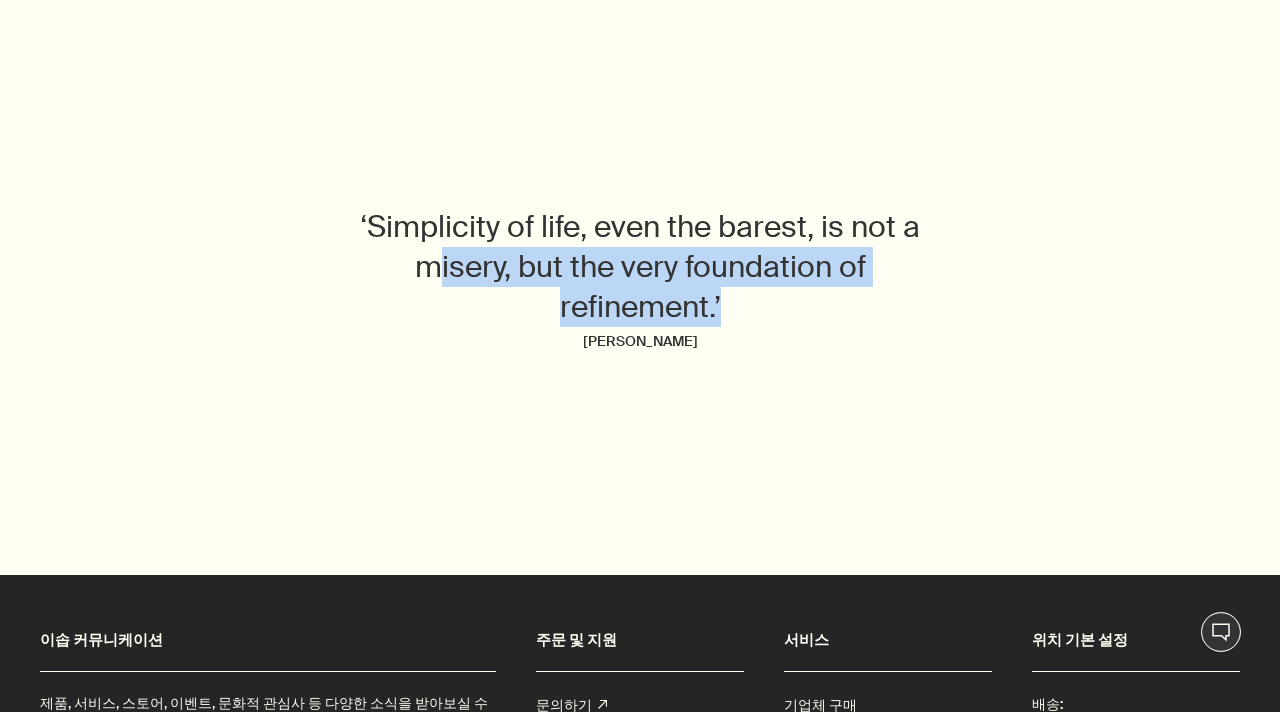 drag, startPoint x: 773, startPoint y: 246, endPoint x: 433, endPoint y: 195, distance: 343.8037 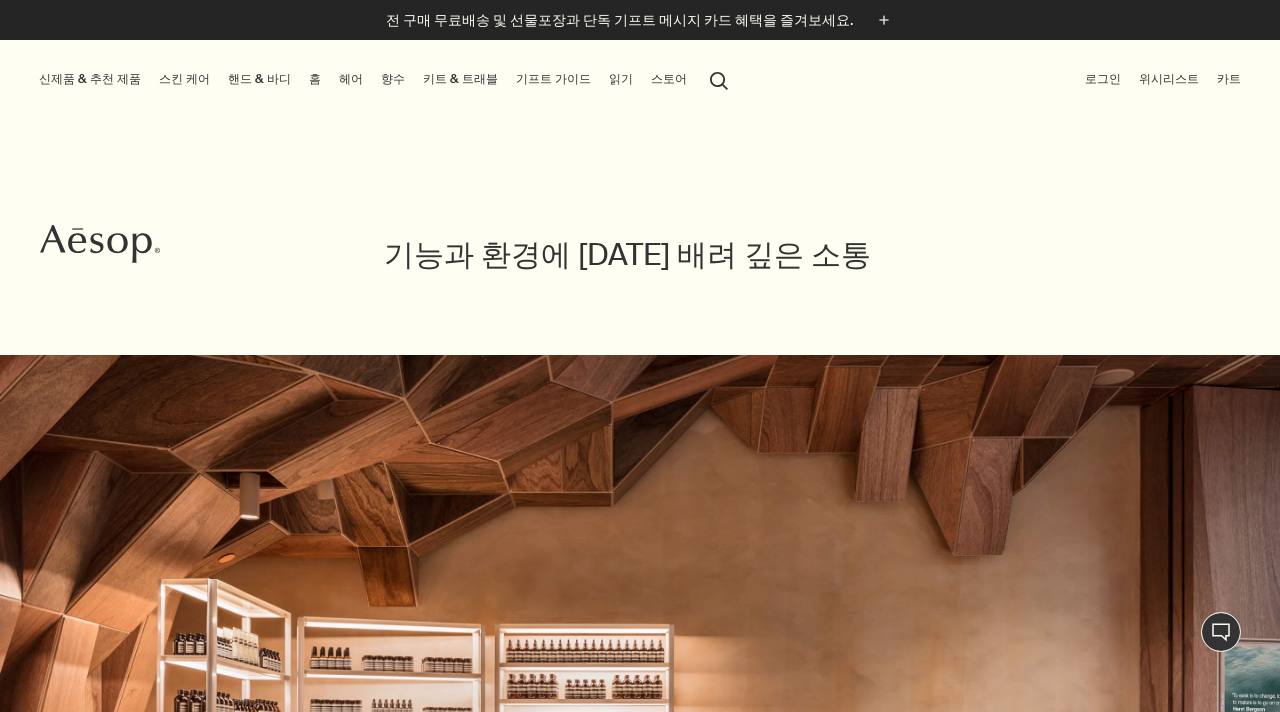 scroll, scrollTop: 0, scrollLeft: 0, axis: both 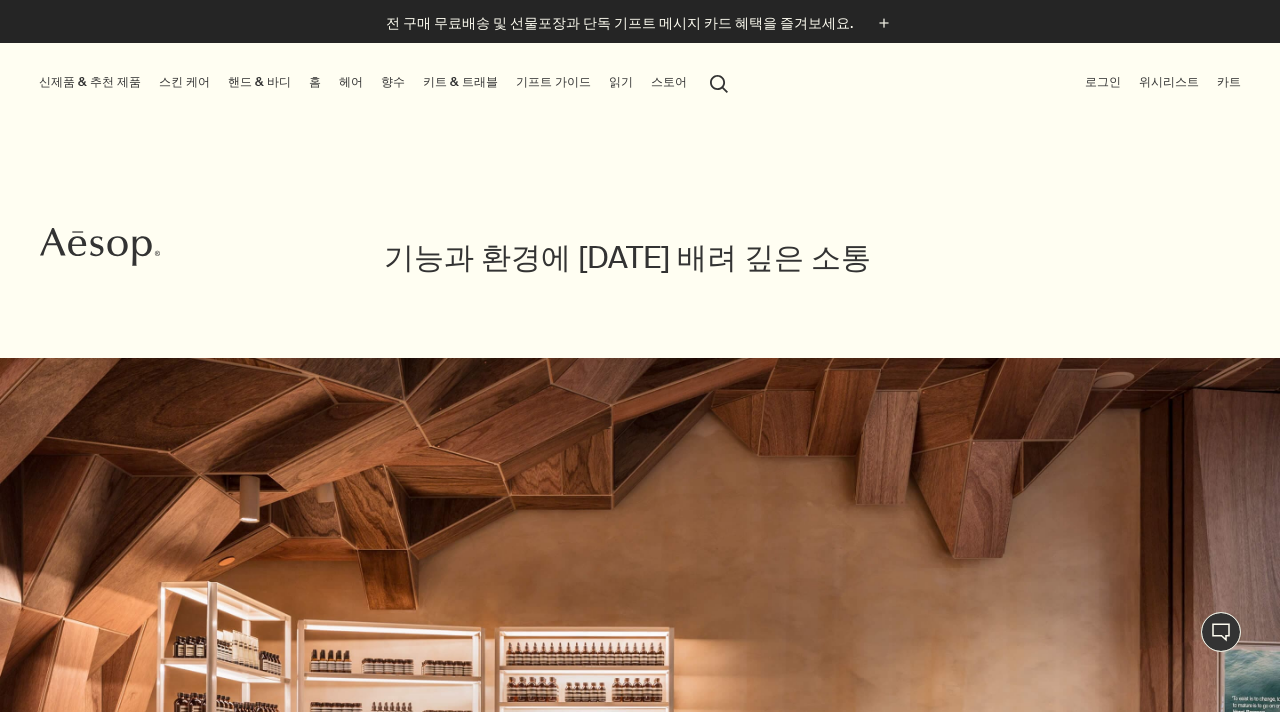 click on "읽기" at bounding box center (621, 82) 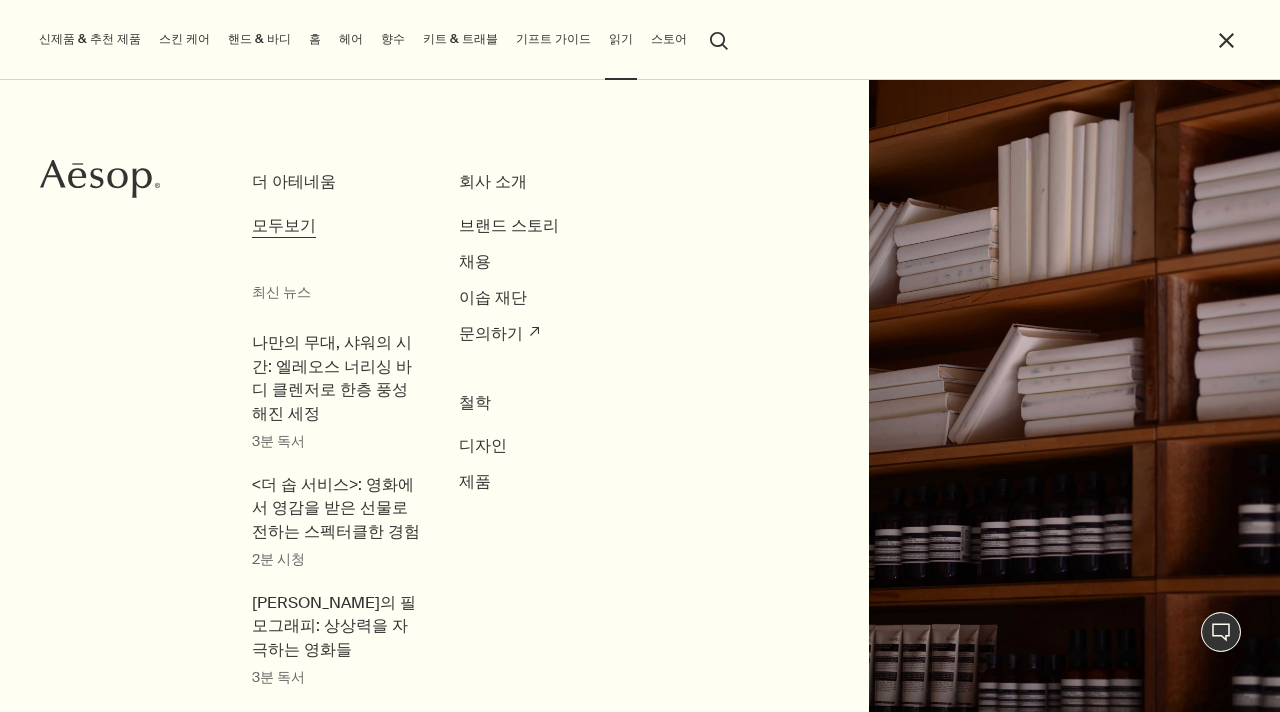 click on "모두보기" at bounding box center (284, 225) 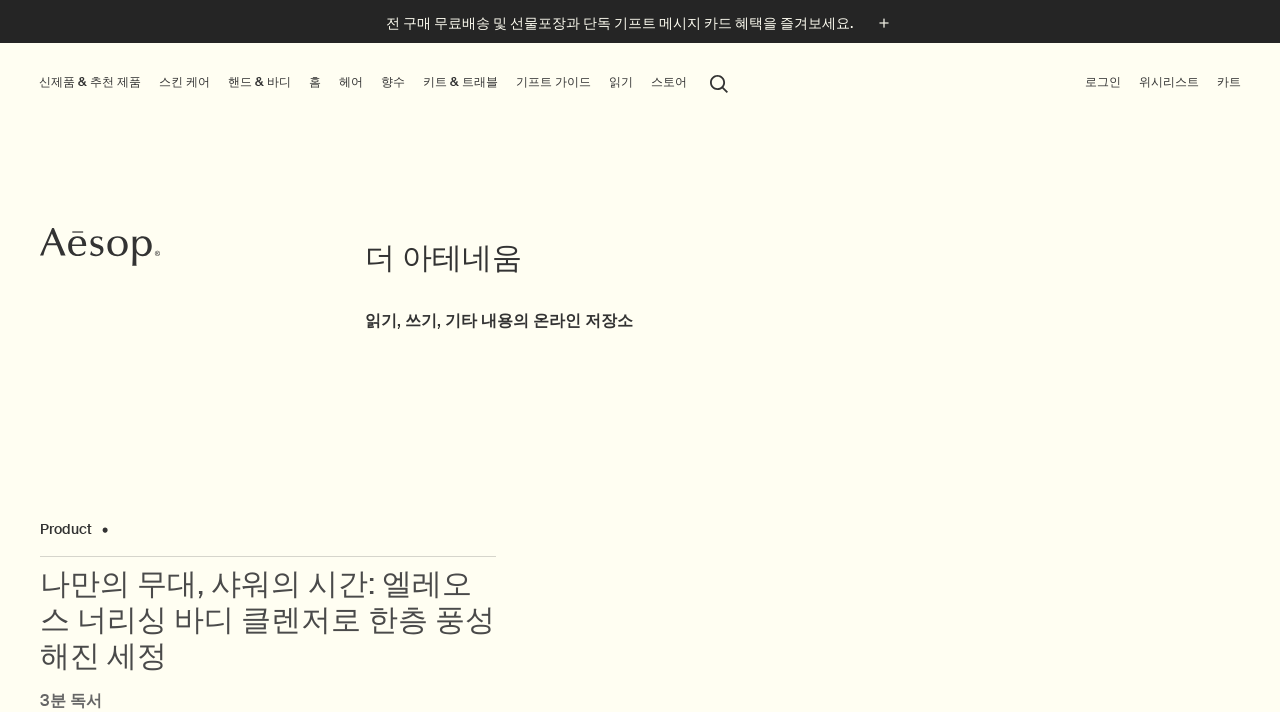 scroll, scrollTop: 0, scrollLeft: 0, axis: both 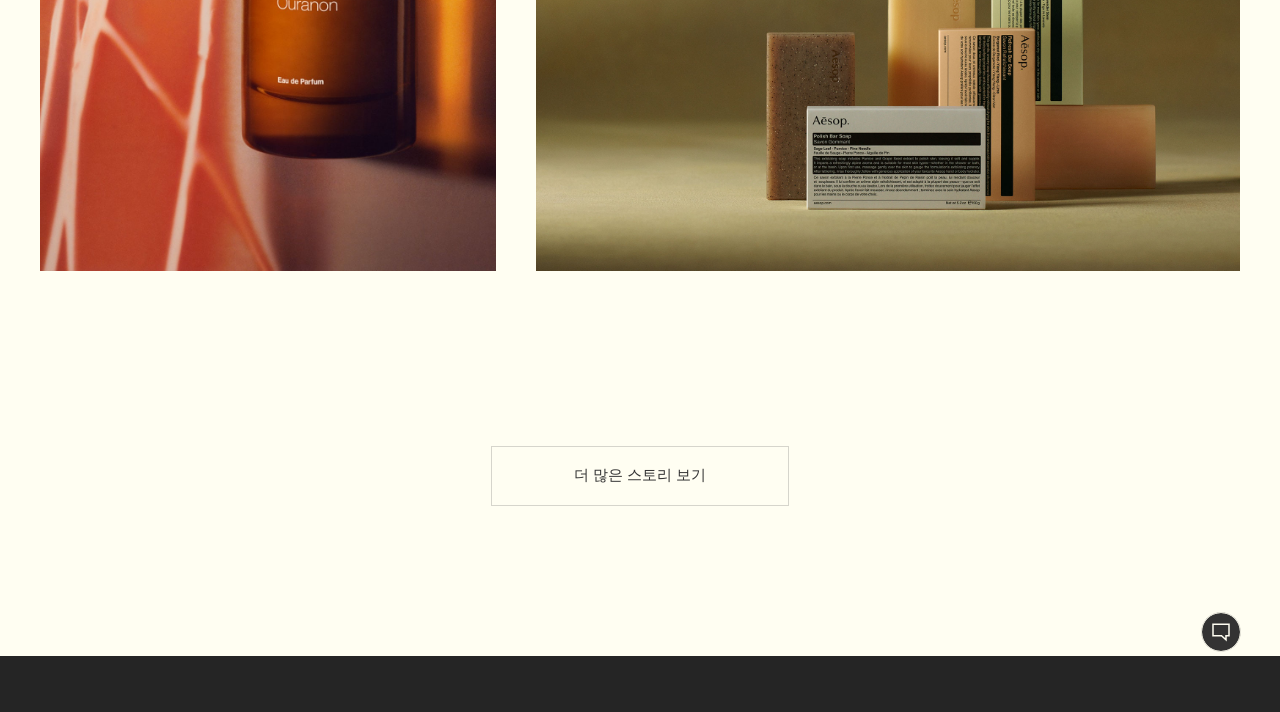 click on "더 많은 스토리 보기" at bounding box center [640, 476] 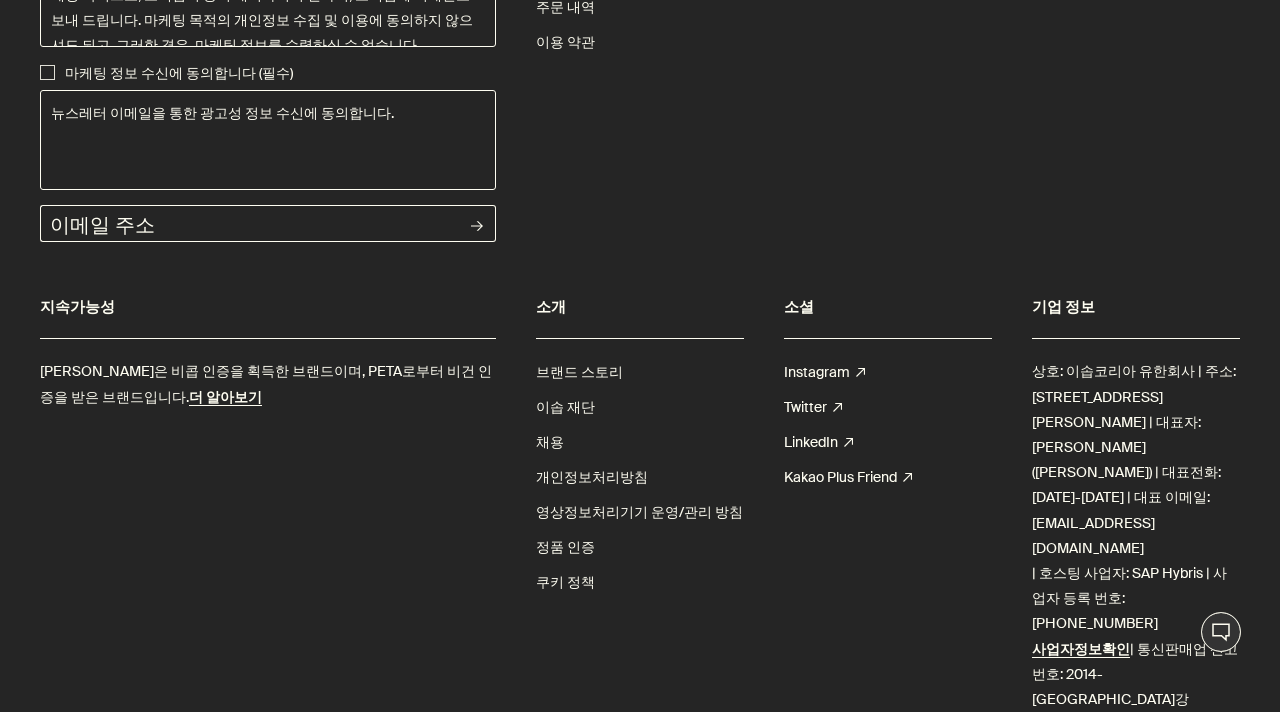scroll, scrollTop: 6628, scrollLeft: 0, axis: vertical 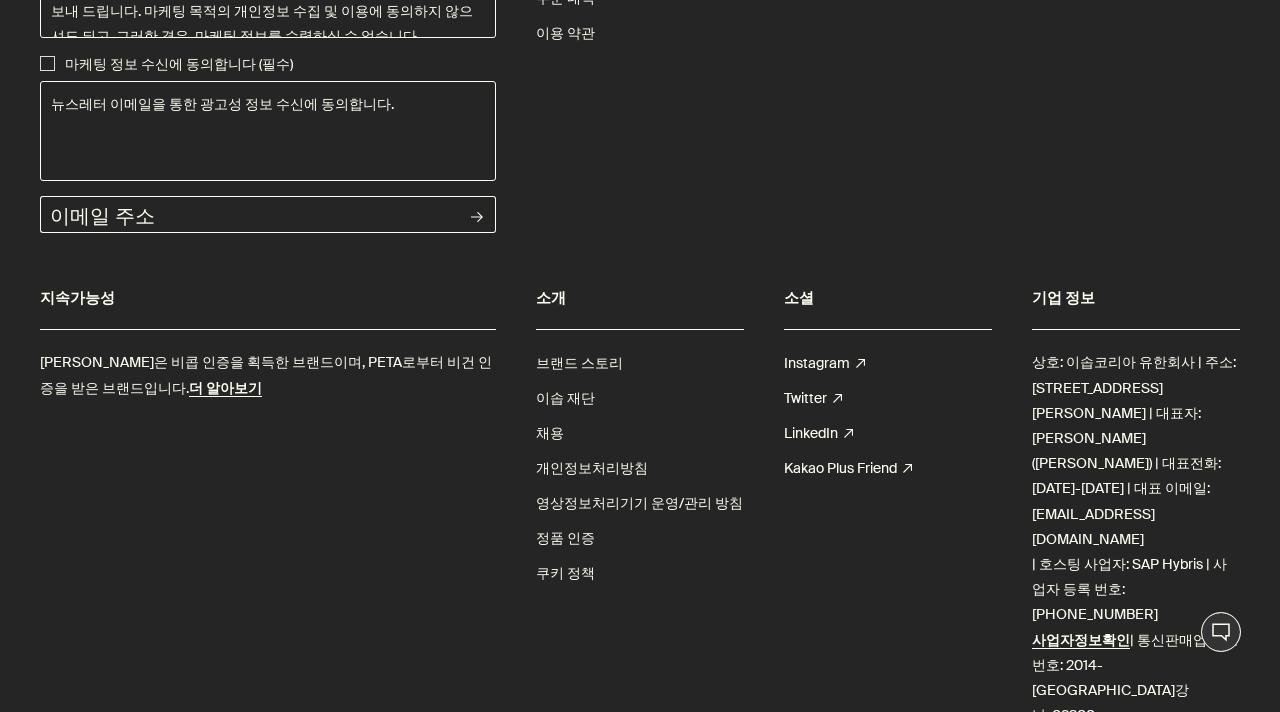 click at bounding box center (392, -957) 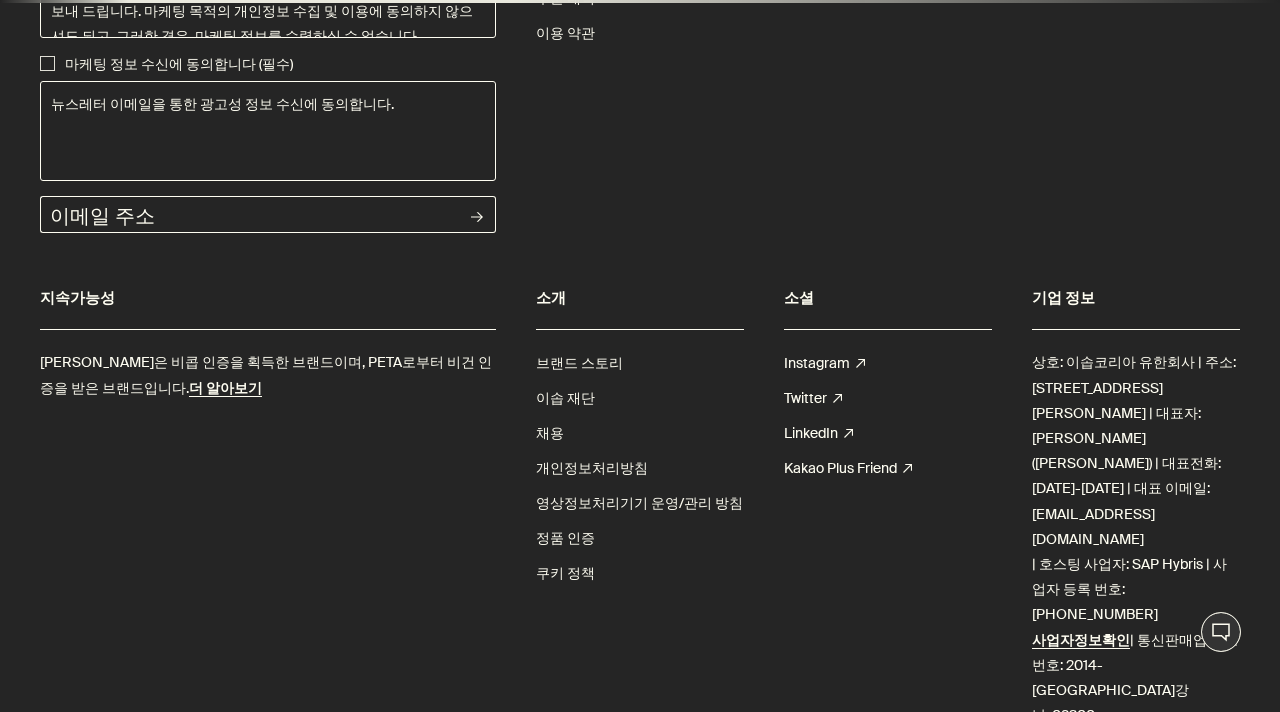 scroll, scrollTop: 0, scrollLeft: 0, axis: both 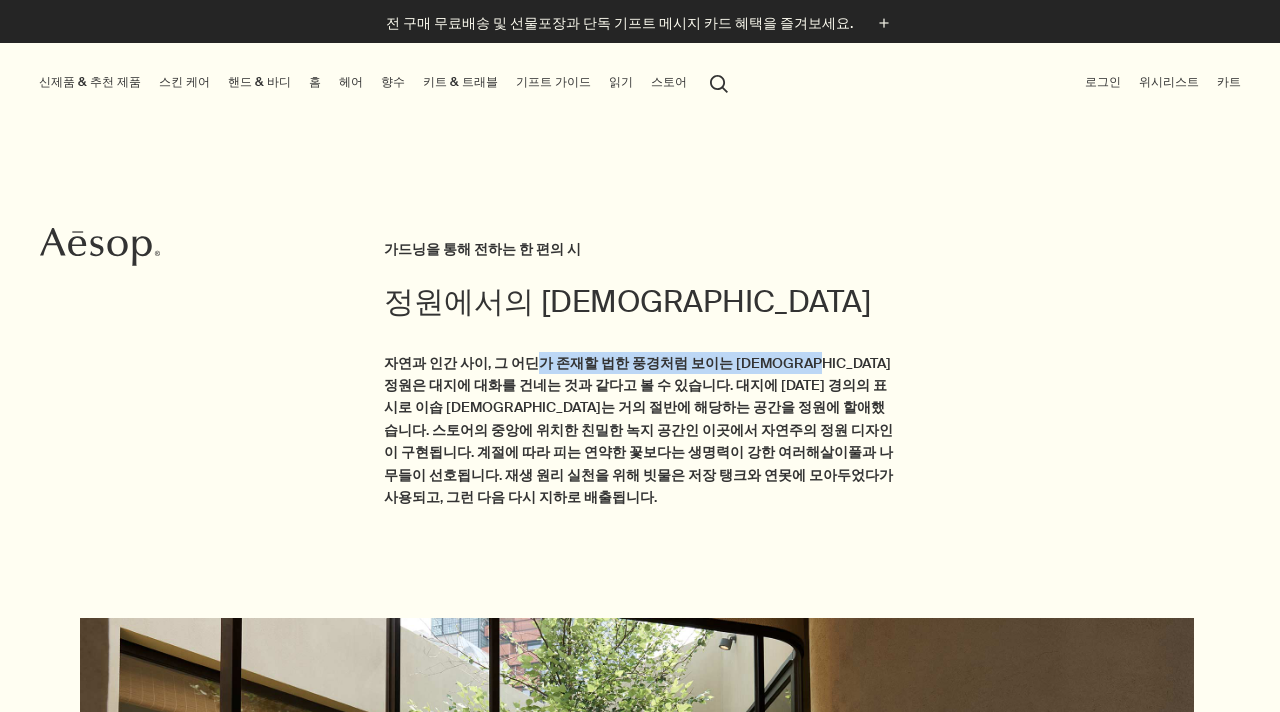 drag, startPoint x: 520, startPoint y: 358, endPoint x: 786, endPoint y: 366, distance: 266.12027 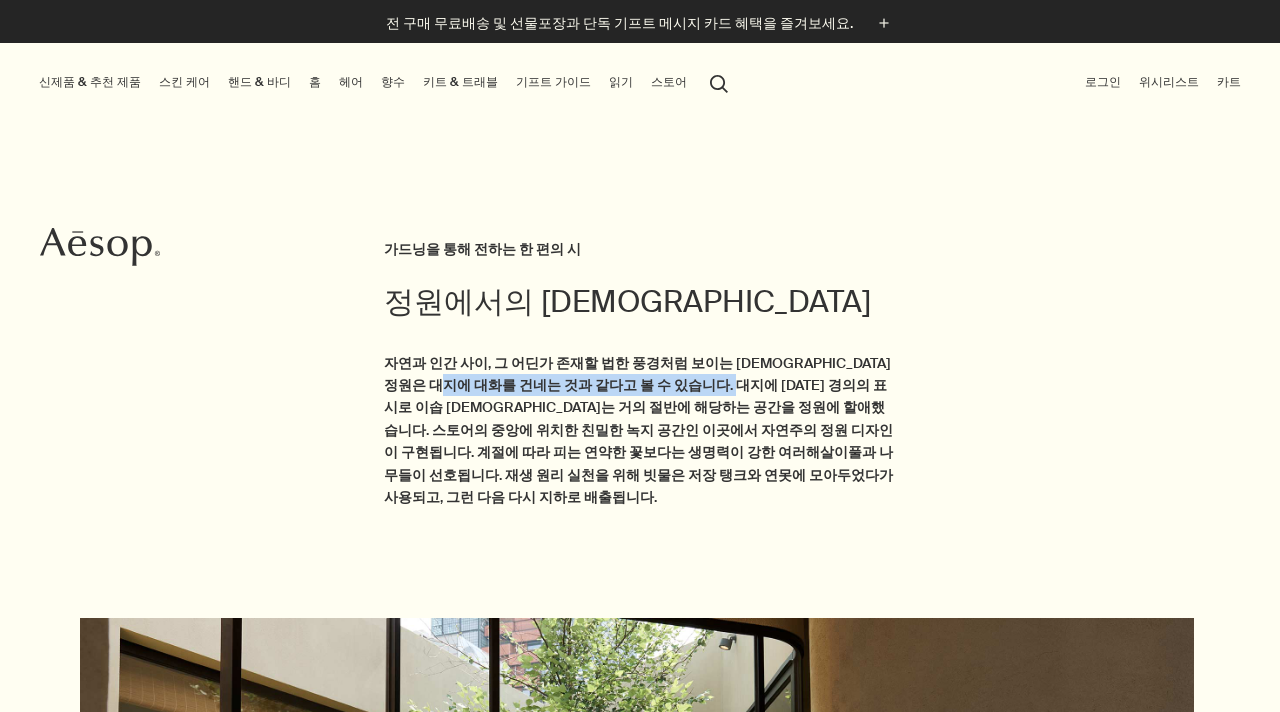 drag, startPoint x: 425, startPoint y: 384, endPoint x: 698, endPoint y: 387, distance: 273.01648 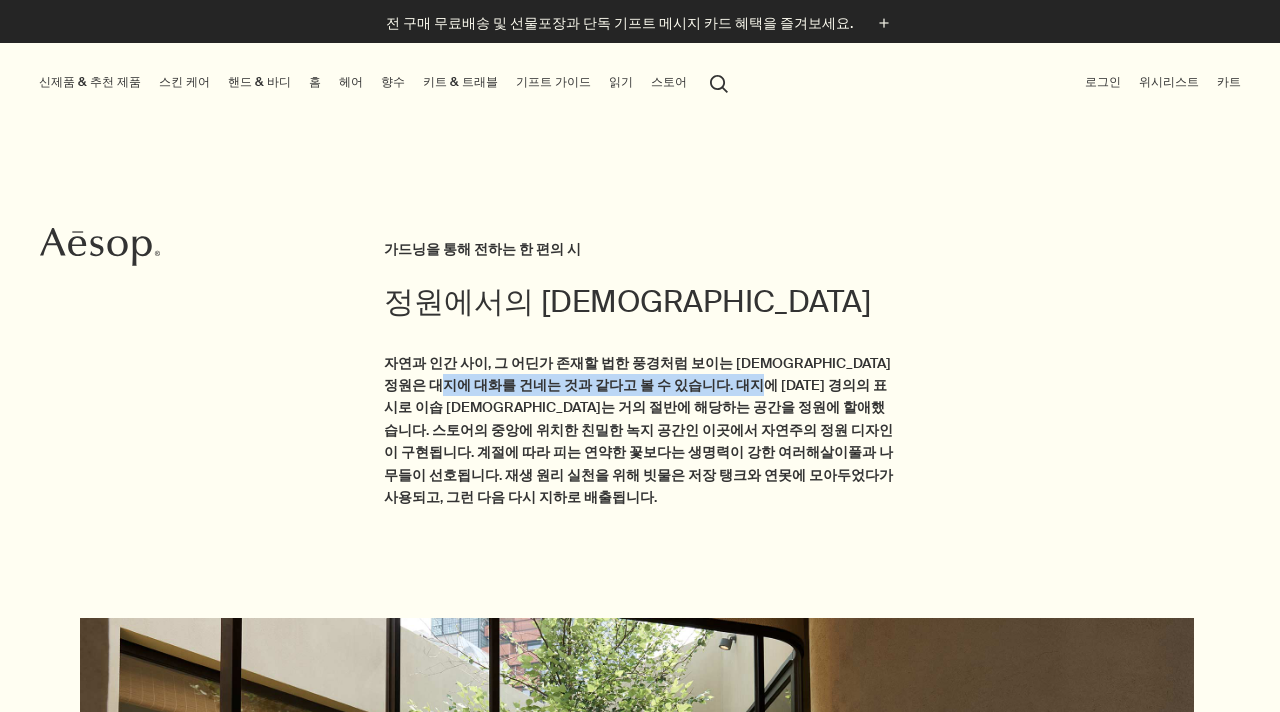 click on "자연과 인간 사이, 그 어딘가 존재할 법한 풍경처럼 보이는 [DEMOGRAPHIC_DATA] 정원은 대지에 대화를 건네는 것과 같다고 볼 수 있습니다. 대지에 [DATE] 경의의 표시로 이솝 [DEMOGRAPHIC_DATA]는 거의 절반에 해당하는 공간을 정원에 할애했습니다. 스토어의 중앙에 위치한 친밀한 녹지 공간인 이곳에서 자연주의 정원 디자인이 구현됩니다. 계절에 따라 피는 연약한 꽃보다는 생명력이 강한 여러해살이풀과 나무들이 선호됩니다. 재생 원리 실천을 위해 빗물은 저장 탱크와 연못에 모아두었다가 사용되고, 그런 다음 다시 지하로 배출됩니다." at bounding box center [640, 430] 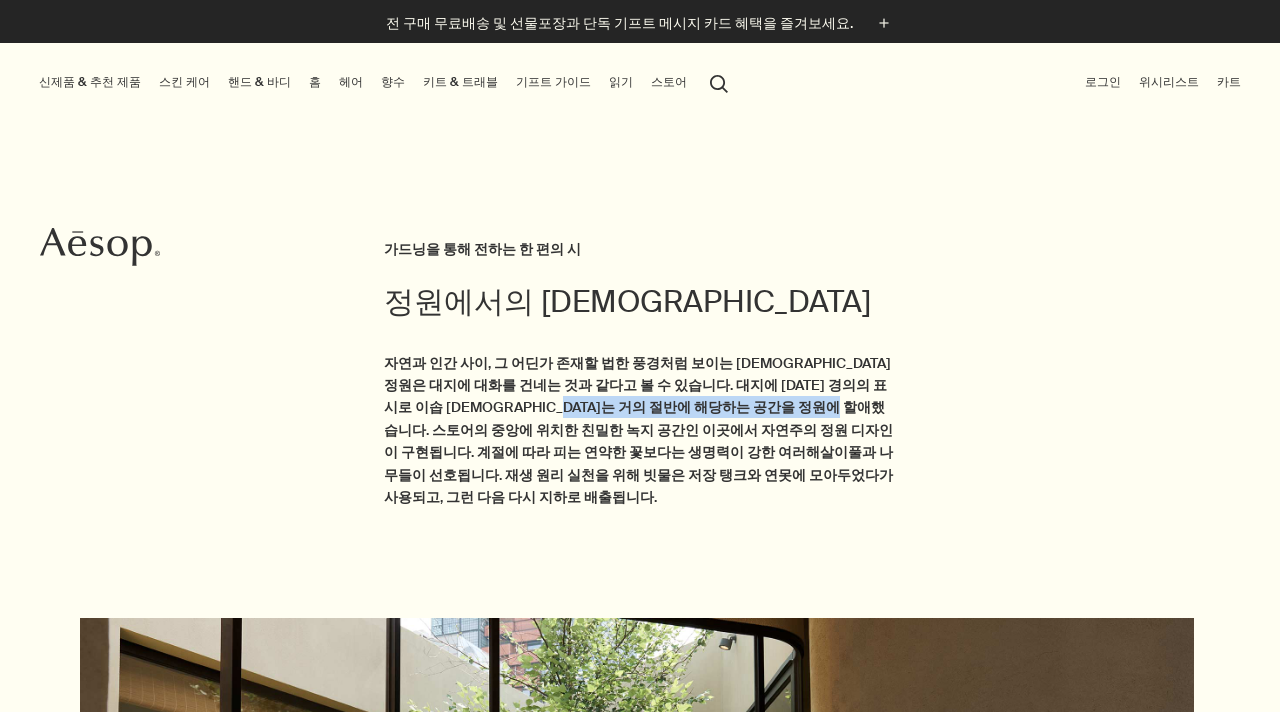 drag, startPoint x: 517, startPoint y: 409, endPoint x: 774, endPoint y: 409, distance: 257 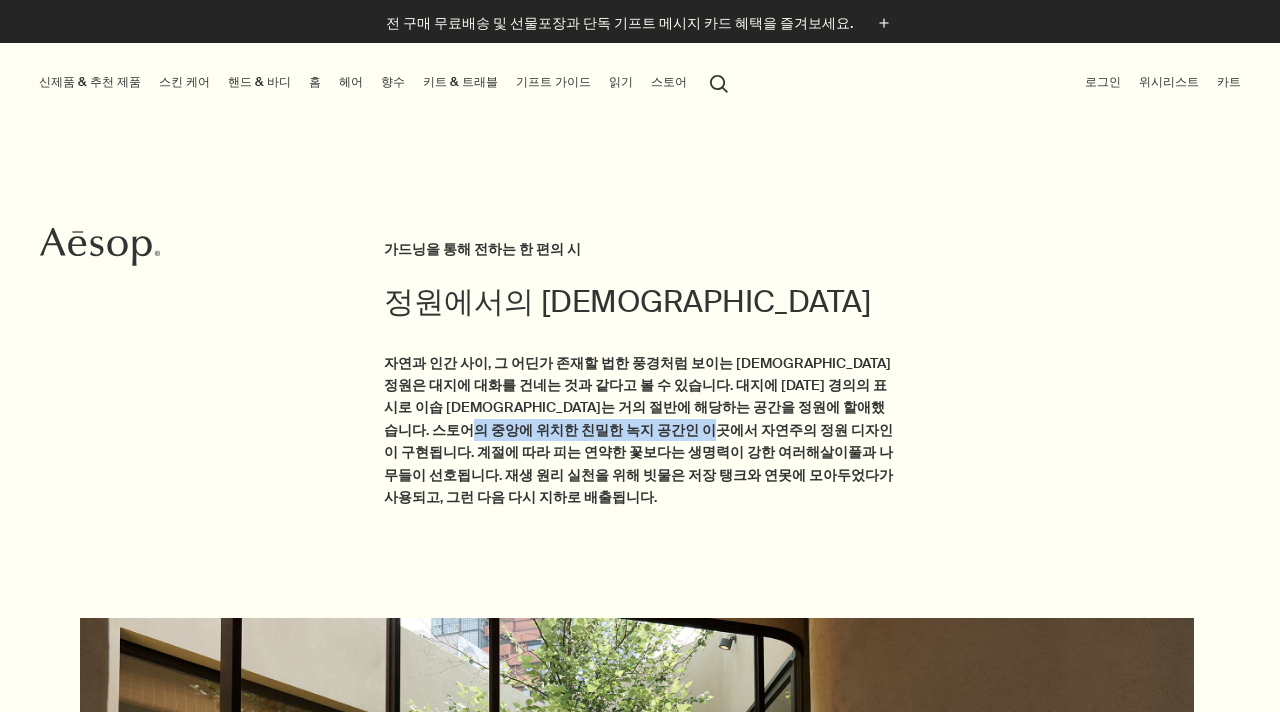 drag, startPoint x: 384, startPoint y: 435, endPoint x: 609, endPoint y: 443, distance: 225.14218 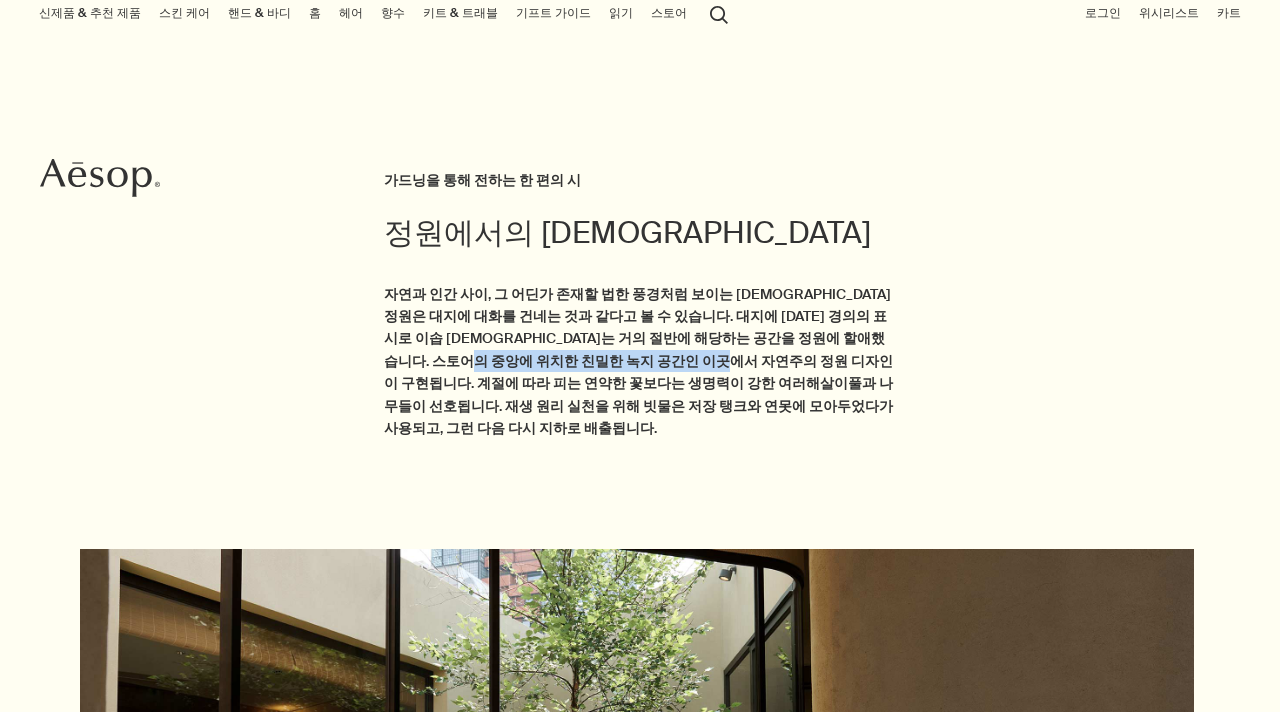 scroll, scrollTop: 95, scrollLeft: 0, axis: vertical 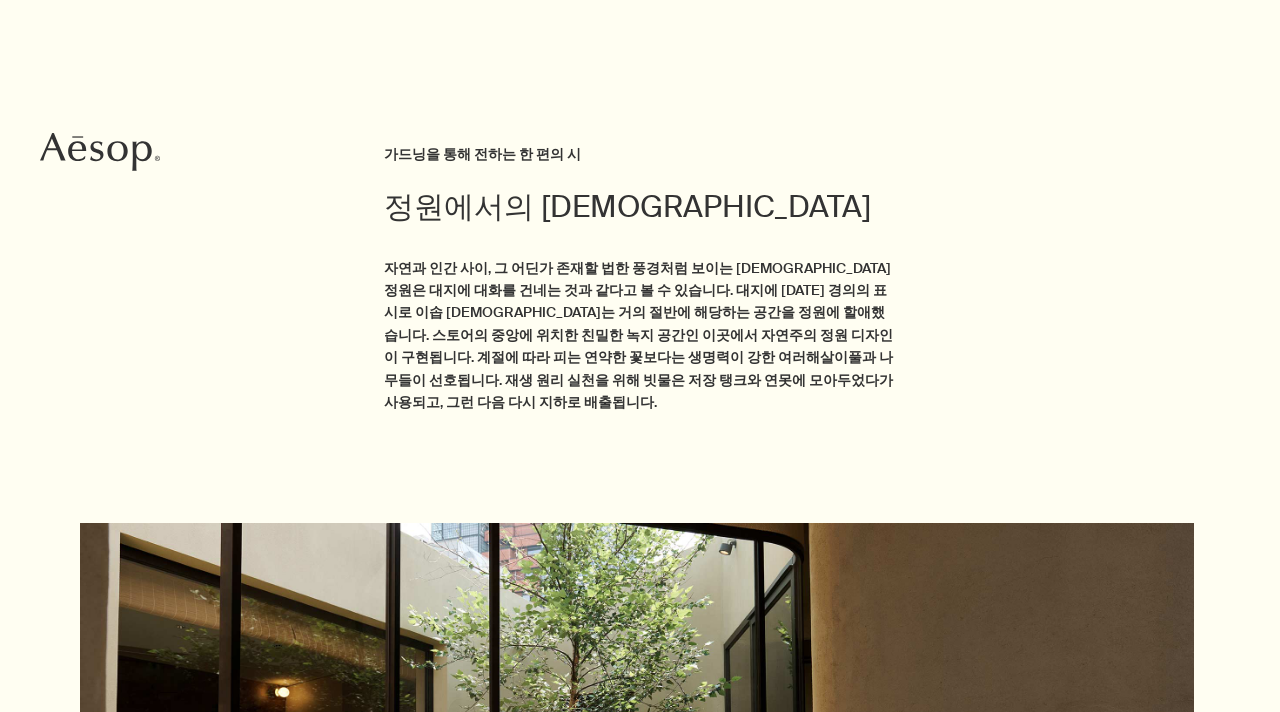click on "자연과 인간 사이, 그 어딘가 존재할 법한 풍경처럼 보이는 [DEMOGRAPHIC_DATA] 정원은 대지에 대화를 건네는 것과 같다고 볼 수 있습니다. 대지에 [DATE] 경의의 표시로 이솝 [DEMOGRAPHIC_DATA]는 거의 절반에 해당하는 공간을 정원에 할애했습니다. 스토어의 중앙에 위치한 친밀한 녹지 공간인 이곳에서 자연주의 정원 디자인이 구현됩니다. 계절에 따라 피는 연약한 꽃보다는 생명력이 강한 여러해살이풀과 나무들이 선호됩니다. 재생 원리 실천을 위해 빗물은 저장 탱크와 연못에 모아두었다가 사용되고, 그런 다음 다시 지하로 배출됩니다." at bounding box center [640, 335] 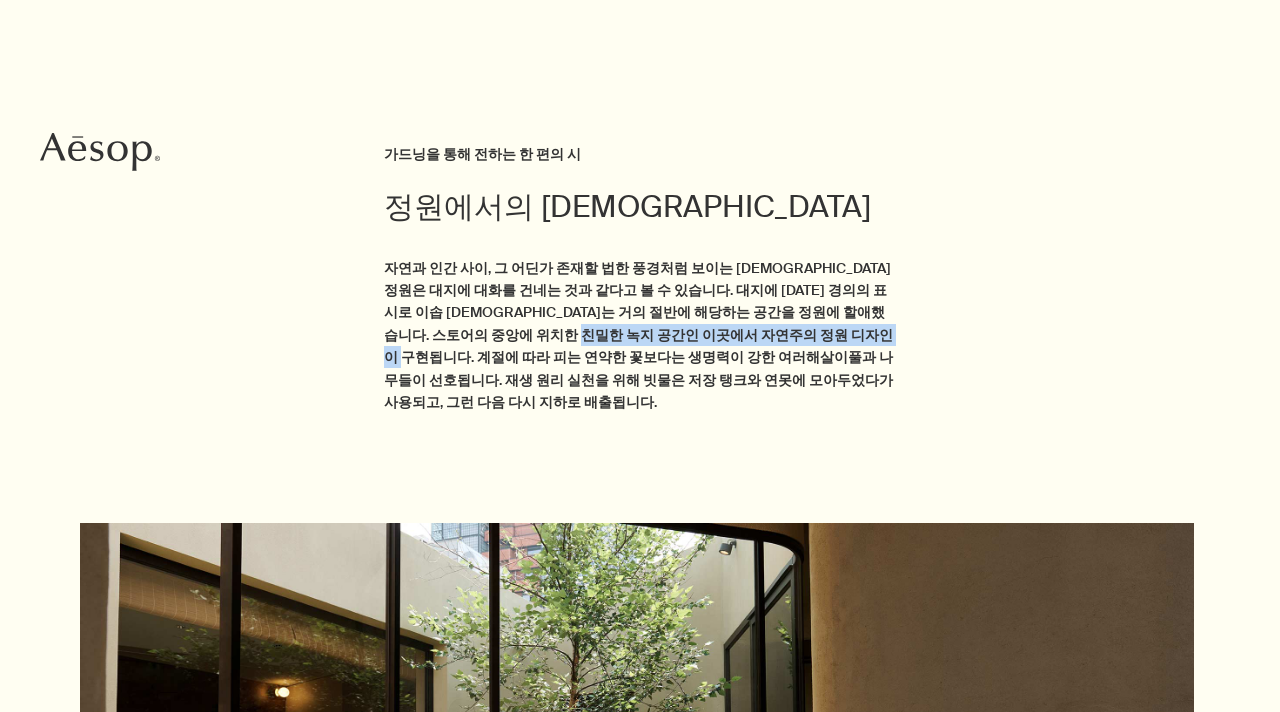 drag, startPoint x: 482, startPoint y: 333, endPoint x: 772, endPoint y: 333, distance: 290 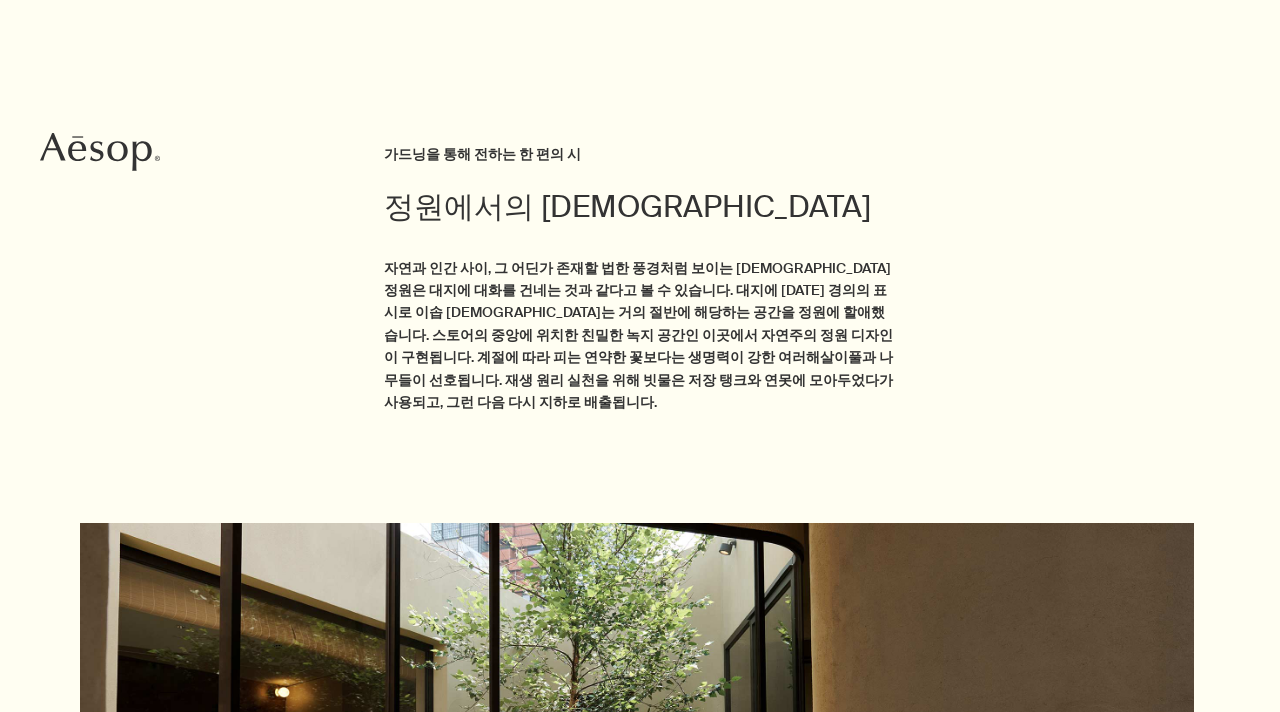 click on "자연과 인간 사이, 그 어딘가 존재할 법한 풍경처럼 보이는 [DEMOGRAPHIC_DATA] 정원은 대지에 대화를 건네는 것과 같다고 볼 수 있습니다. 대지에 [DATE] 경의의 표시로 이솝 [DEMOGRAPHIC_DATA]는 거의 절반에 해당하는 공간을 정원에 할애했습니다. 스토어의 중앙에 위치한 친밀한 녹지 공간인 이곳에서 자연주의 정원 디자인이 구현됩니다. 계절에 따라 피는 연약한 꽃보다는 생명력이 강한 여러해살이풀과 나무들이 선호됩니다. 재생 원리 실천을 위해 빗물은 저장 탱크와 연못에 모아두었다가 사용되고, 그런 다음 다시 지하로 배출됩니다." at bounding box center [640, 335] 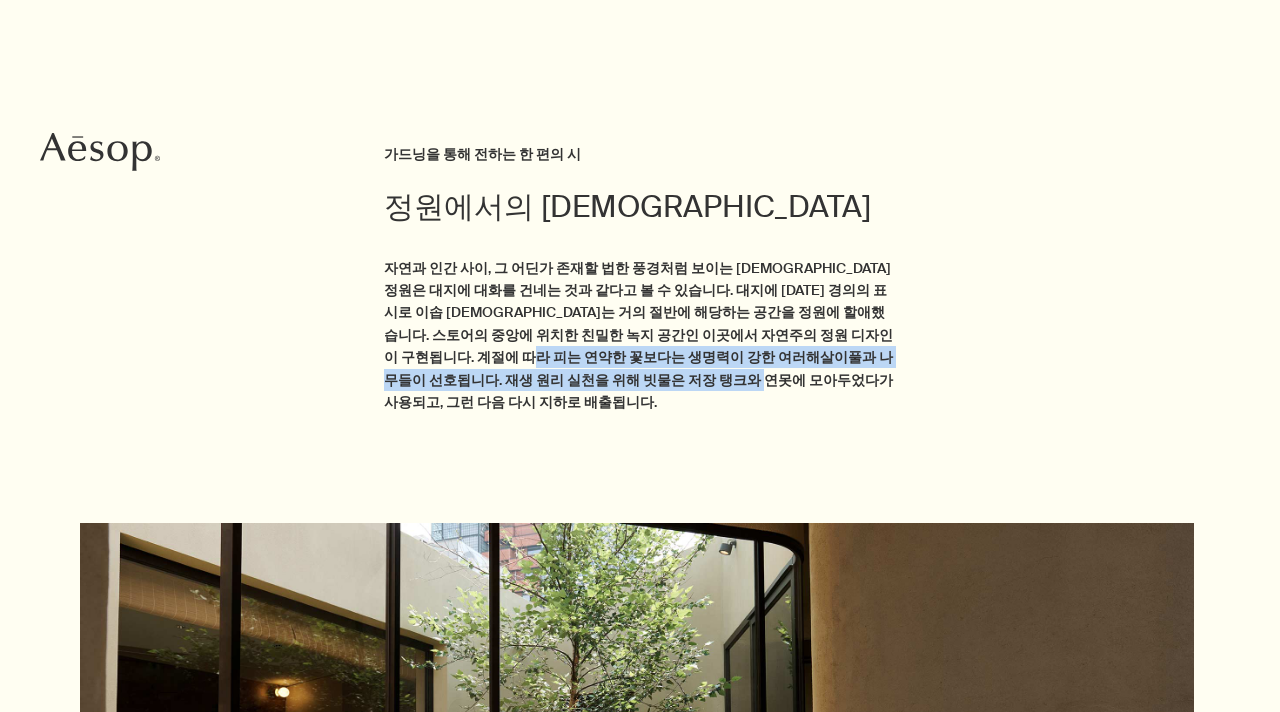 drag, startPoint x: 386, startPoint y: 362, endPoint x: 524, endPoint y: 373, distance: 138.43771 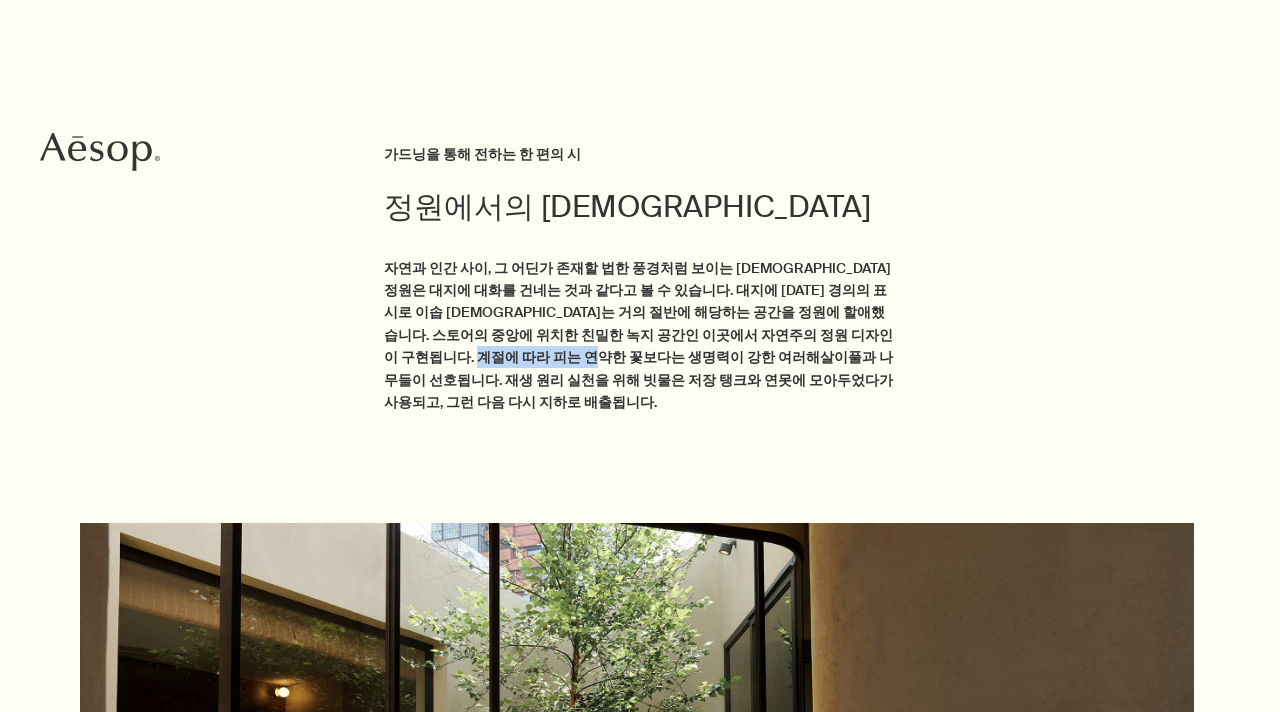 drag, startPoint x: 441, startPoint y: 357, endPoint x: 846, endPoint y: 329, distance: 405.96674 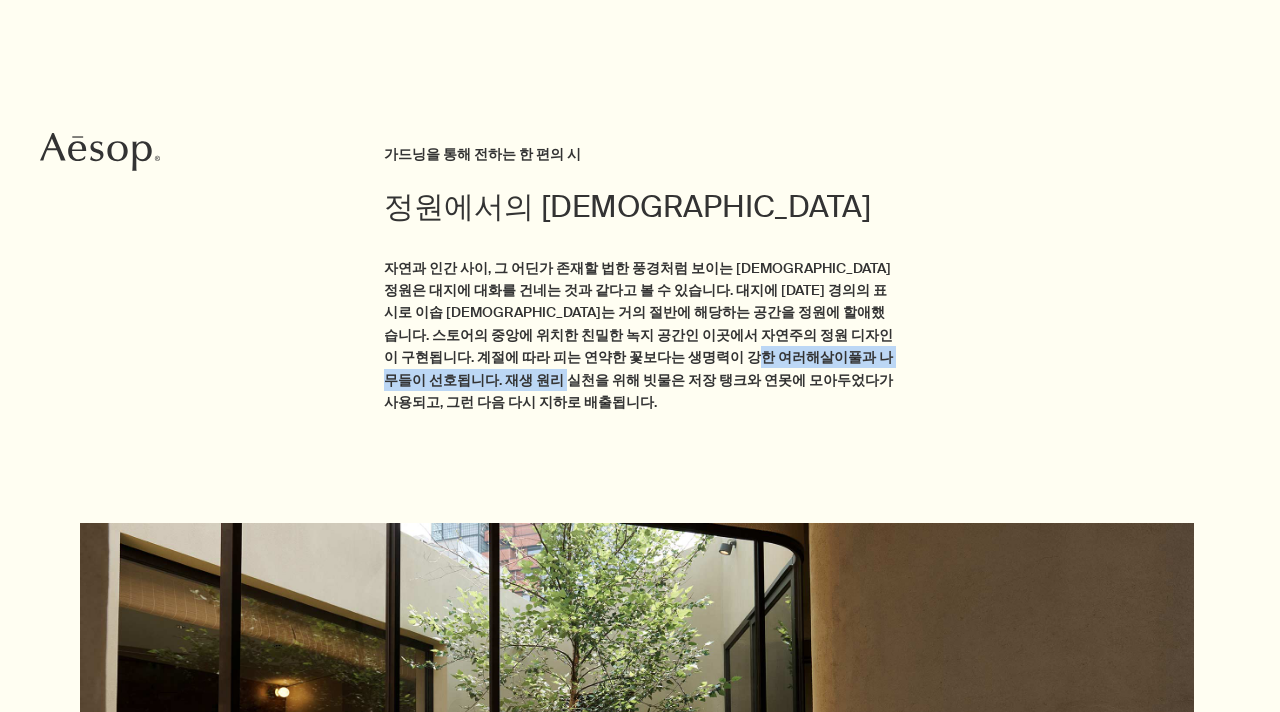 drag, startPoint x: 850, startPoint y: 358, endPoint x: 578, endPoint y: 358, distance: 272 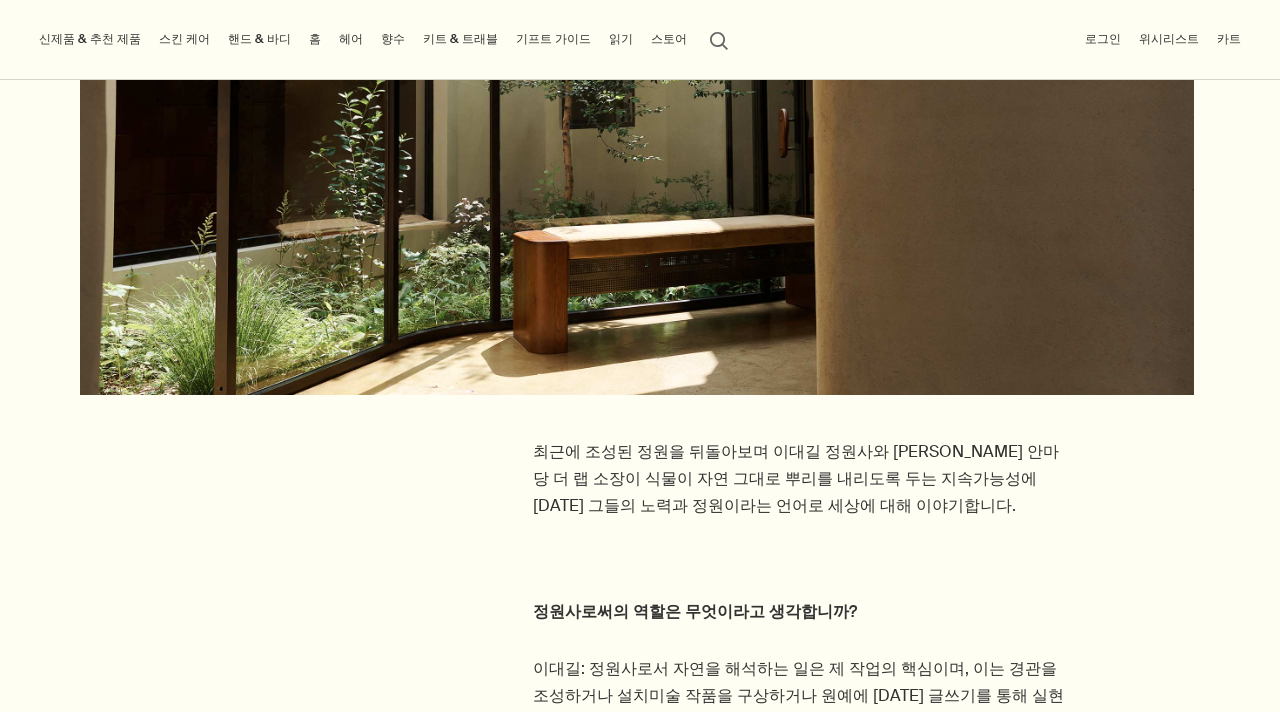 scroll, scrollTop: 745, scrollLeft: 0, axis: vertical 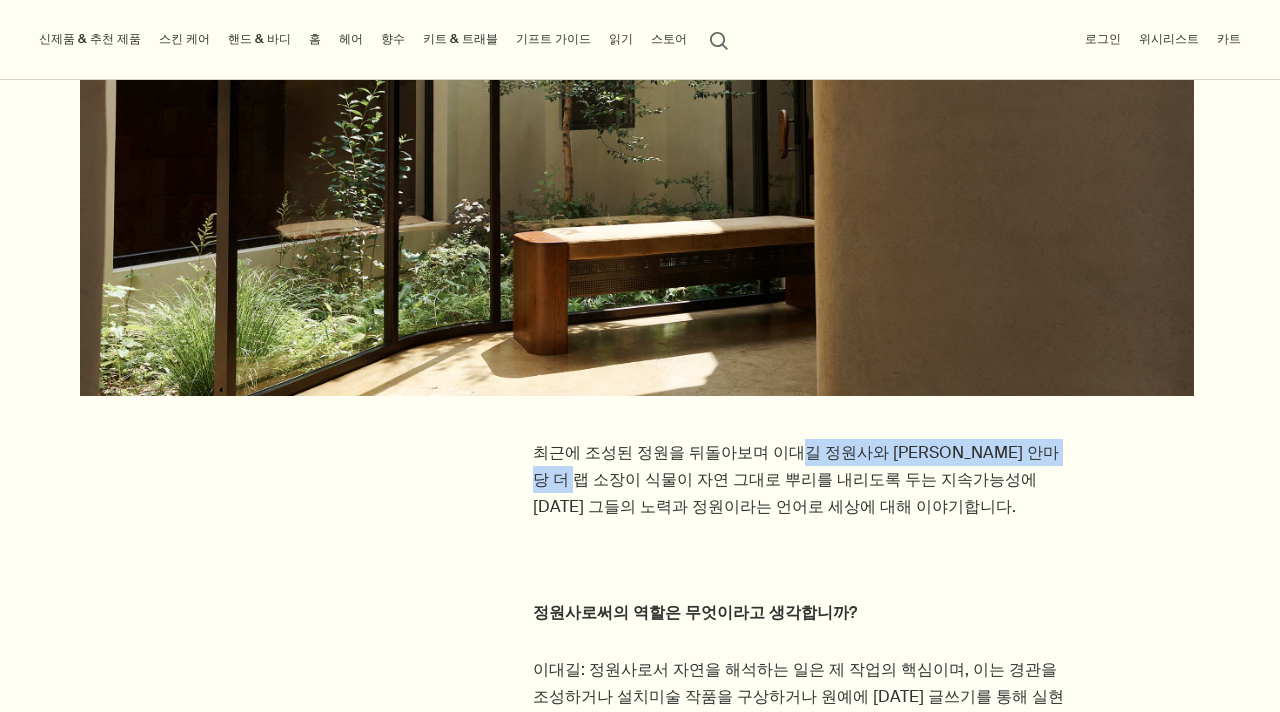 drag, startPoint x: 534, startPoint y: 444, endPoint x: 776, endPoint y: 436, distance: 242.1322 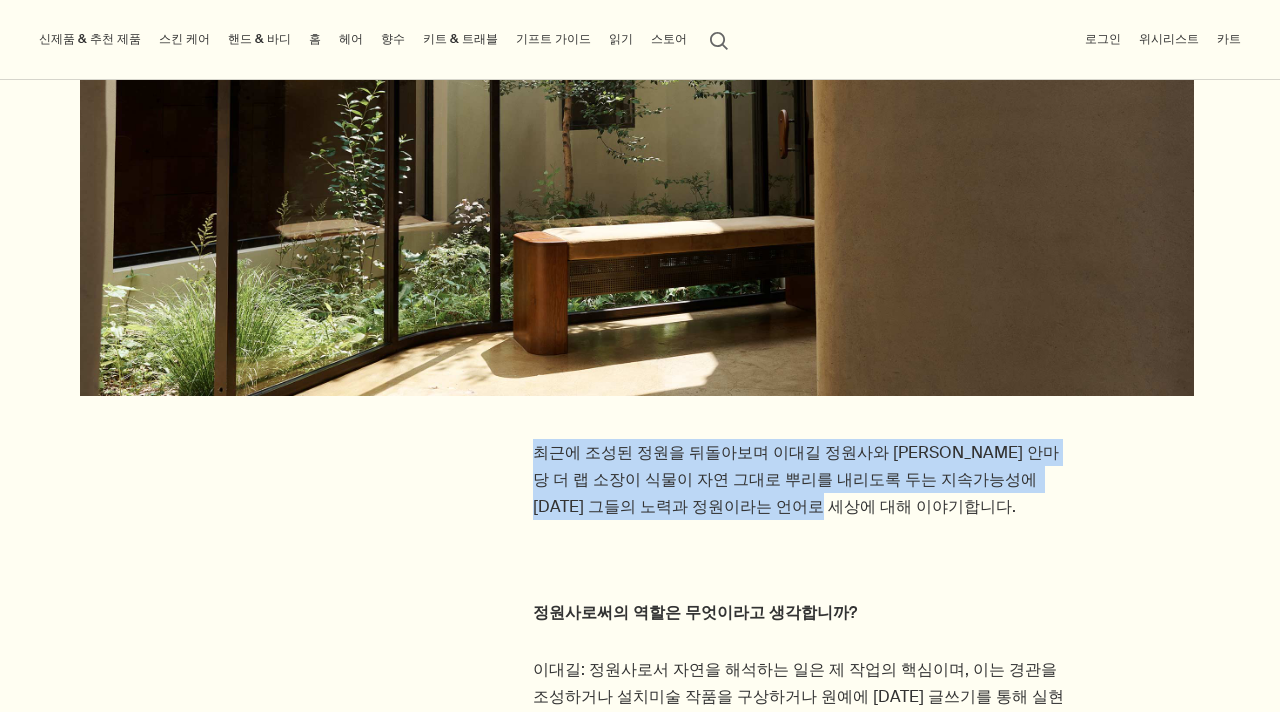 drag, startPoint x: 521, startPoint y: 437, endPoint x: 712, endPoint y: 476, distance: 194.94101 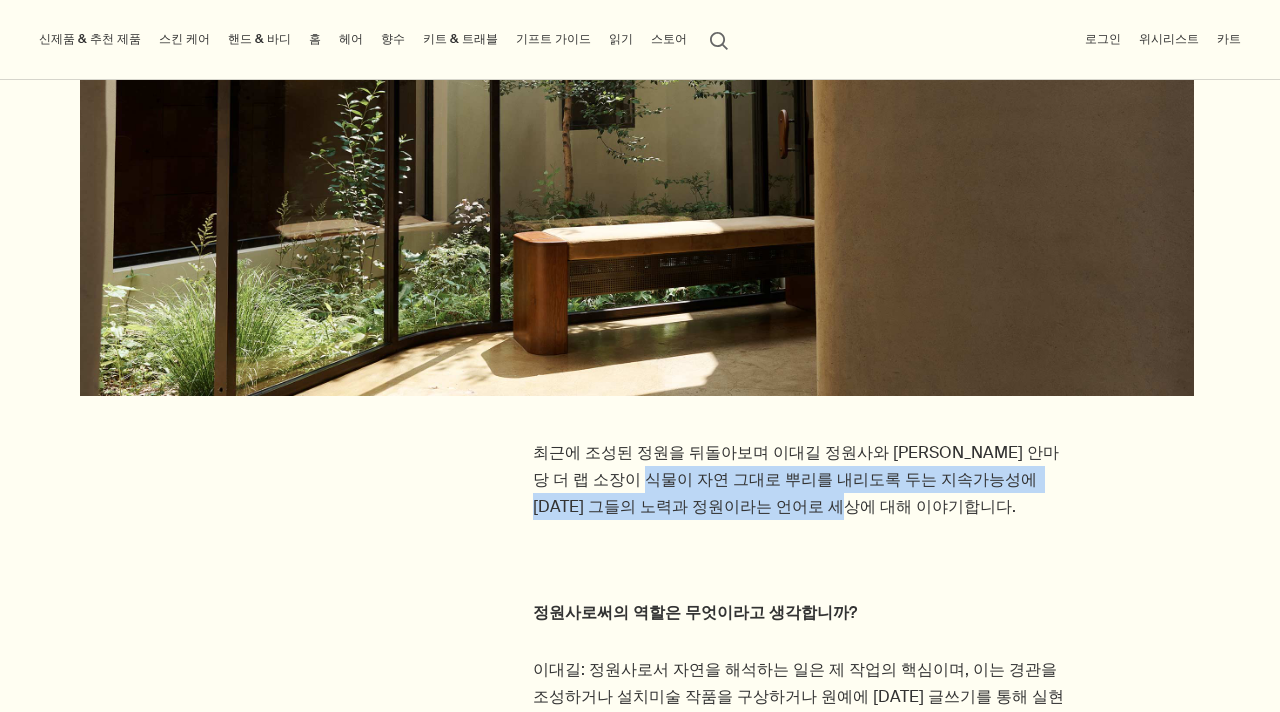drag, startPoint x: 607, startPoint y: 462, endPoint x: 944, endPoint y: 517, distance: 341.45865 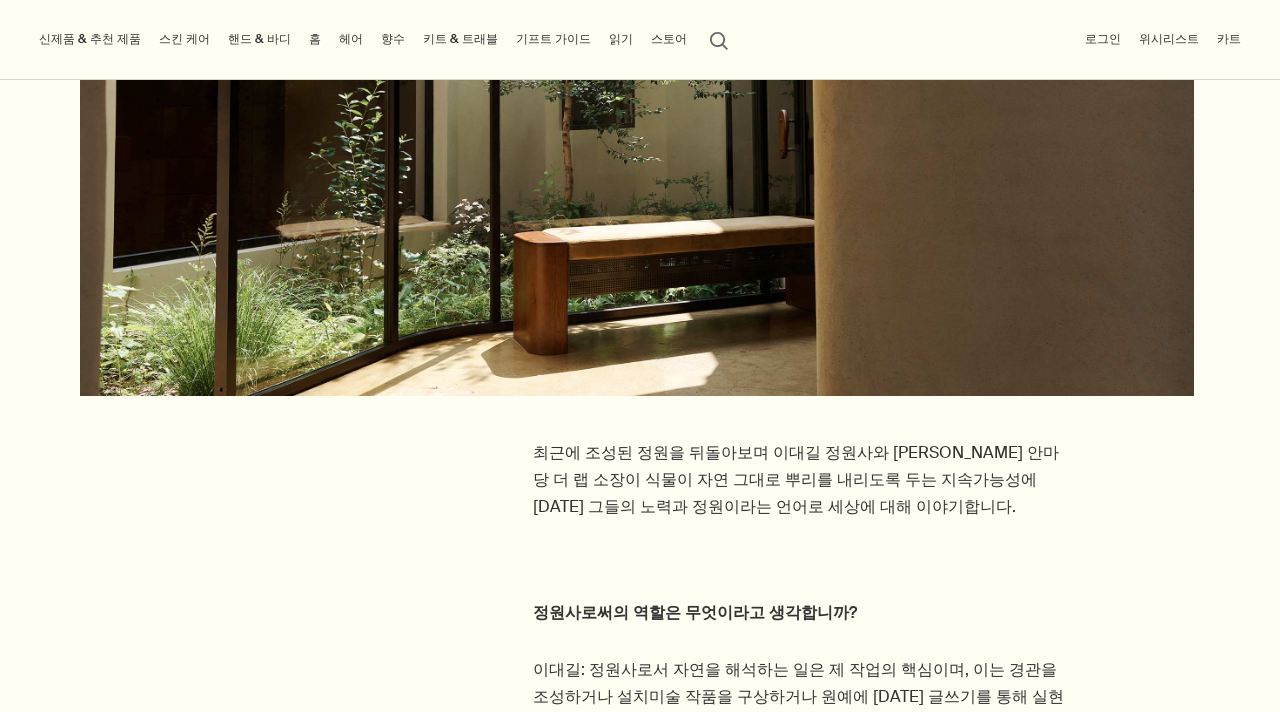 click on "정원사로써의 역할은 무엇이라고 생각합니까? 이대길: 정원사로서 자연을 해석하는 일은 제 작업의 핵심이며, 이는 경관을 조성하거나 설치미술 작품을 구상하거나 원예에 [DATE] 글쓰기를 통해 실현됩니다. 저에게 자연은 호기심을 불러일으키는 대상이고, 자연을 대하는 태도에 대해 스스로 질문하고 그에 [DATE] 여러 해답을 표현하는 것이 저의 역할입니다.  이범수: 외부 공간을 디자인하는 스튜디오 ‘안마당 더 랩’을 운영하고 있으며, 지속가능한 상생이 최근 들어 주로 다루는 화두입니다. 상생은 이 세상에 존재하는 모든 것을 포함하는 다원론(多元論)적 이야기이기에, 자연주의적 공간을 조성하는 데 포괄적인 접근 방식을 적용합니다. 그렇게 함으로써 우리의 작업을 통해 공간을, 일상의 질을, 더 넓게는 세상을 더 낫게 변화시킬 수 있다고 믿는 것입니다." at bounding box center (640, 782) 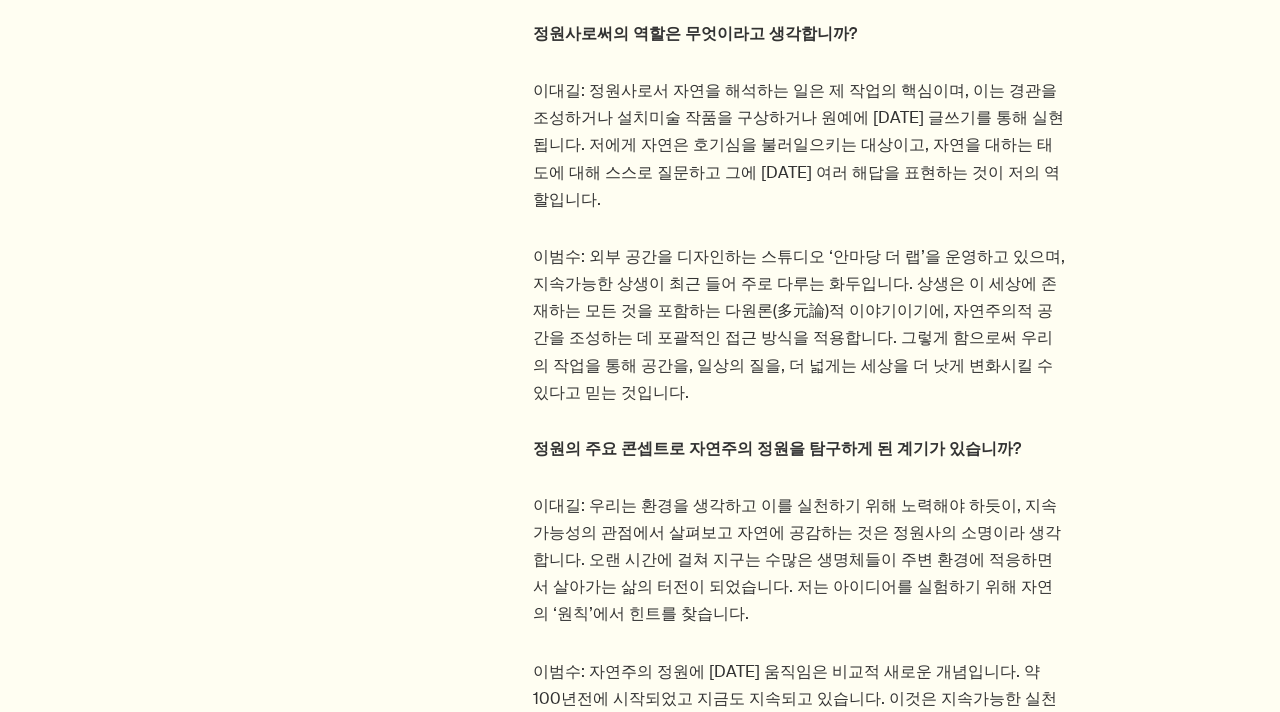 scroll, scrollTop: 1325, scrollLeft: 0, axis: vertical 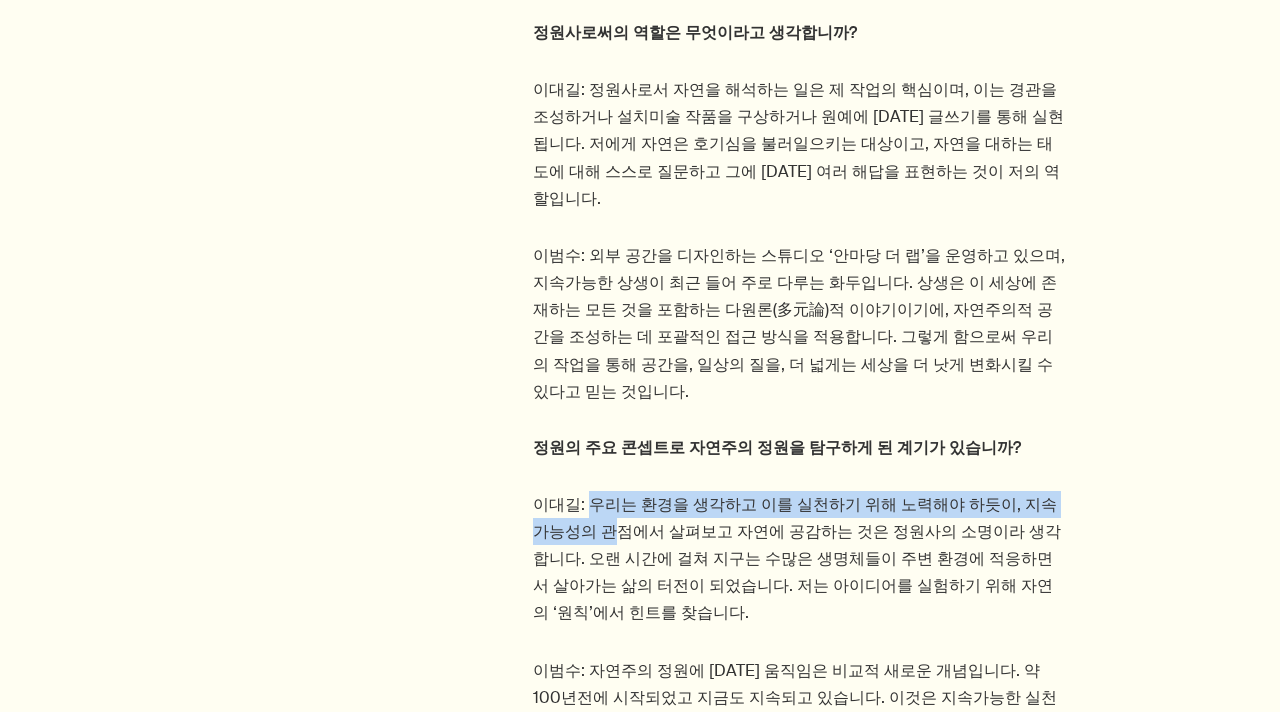 drag, startPoint x: 584, startPoint y: 424, endPoint x: 1216, endPoint y: 423, distance: 632.0008 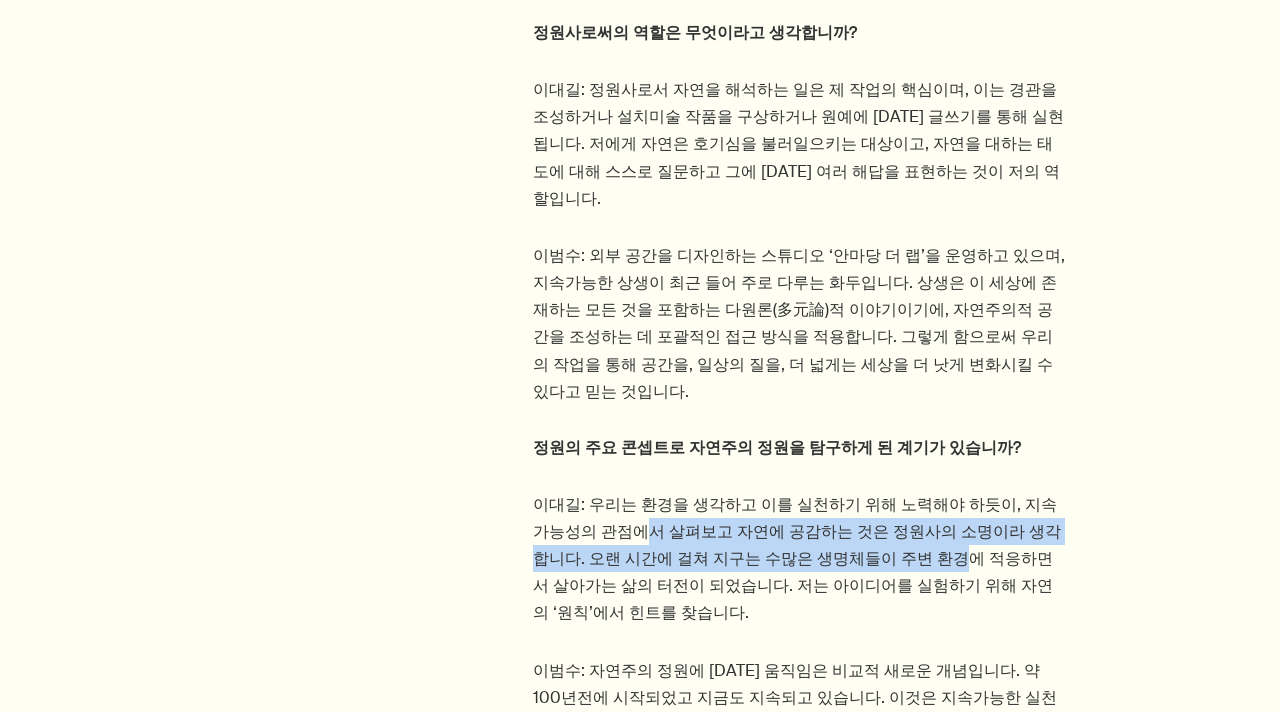 drag, startPoint x: 567, startPoint y: 452, endPoint x: 768, endPoint y: 496, distance: 205.75957 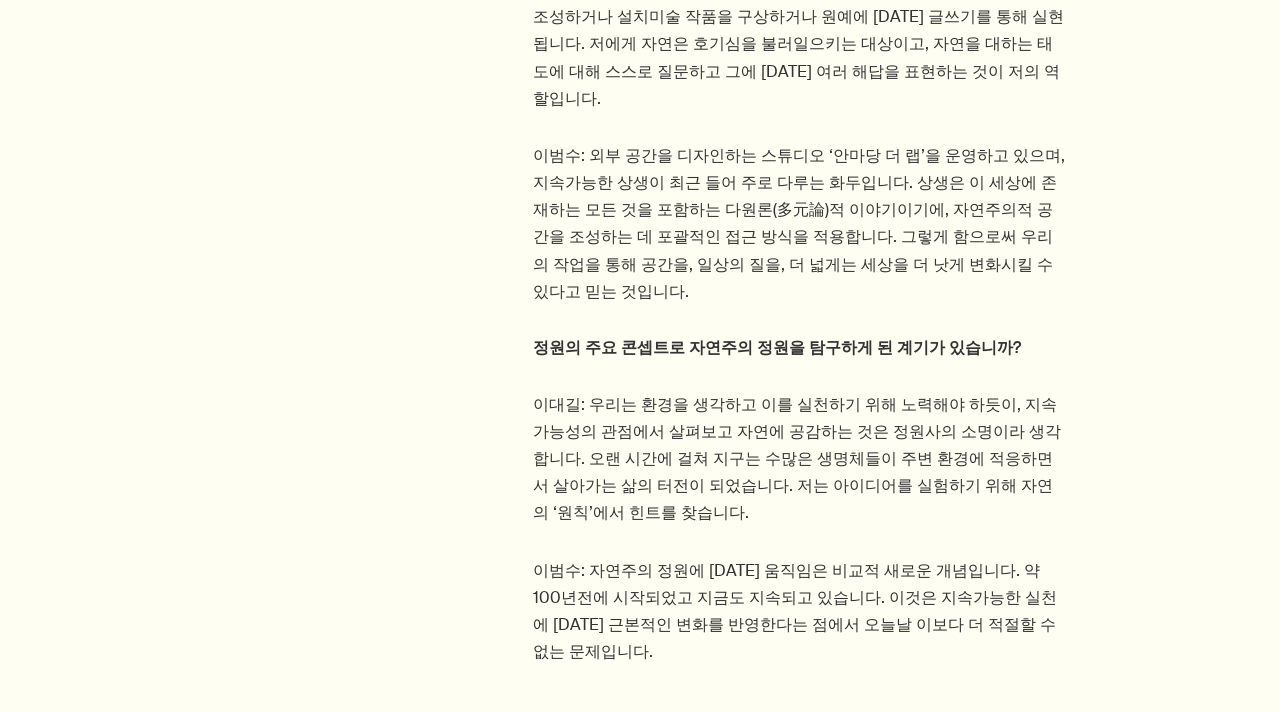 drag, startPoint x: 593, startPoint y: 393, endPoint x: 789, endPoint y: 392, distance: 196.00255 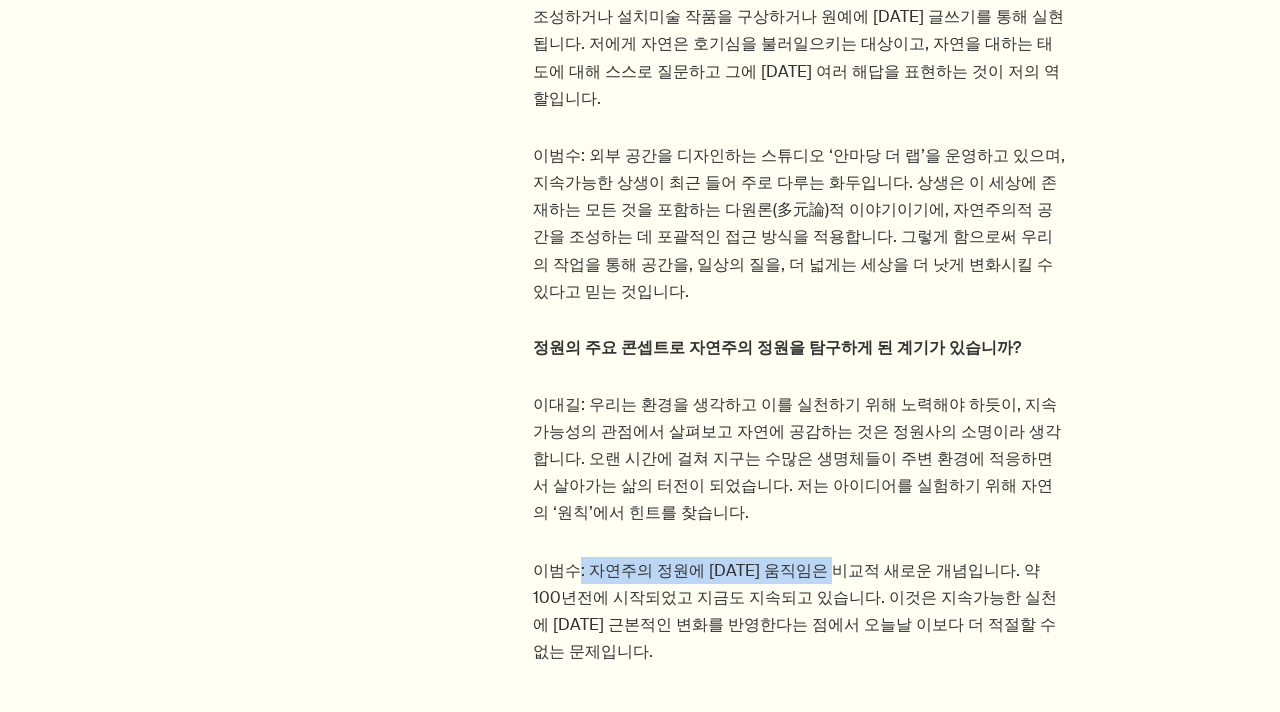 drag, startPoint x: 568, startPoint y: 473, endPoint x: 826, endPoint y: 476, distance: 258.01746 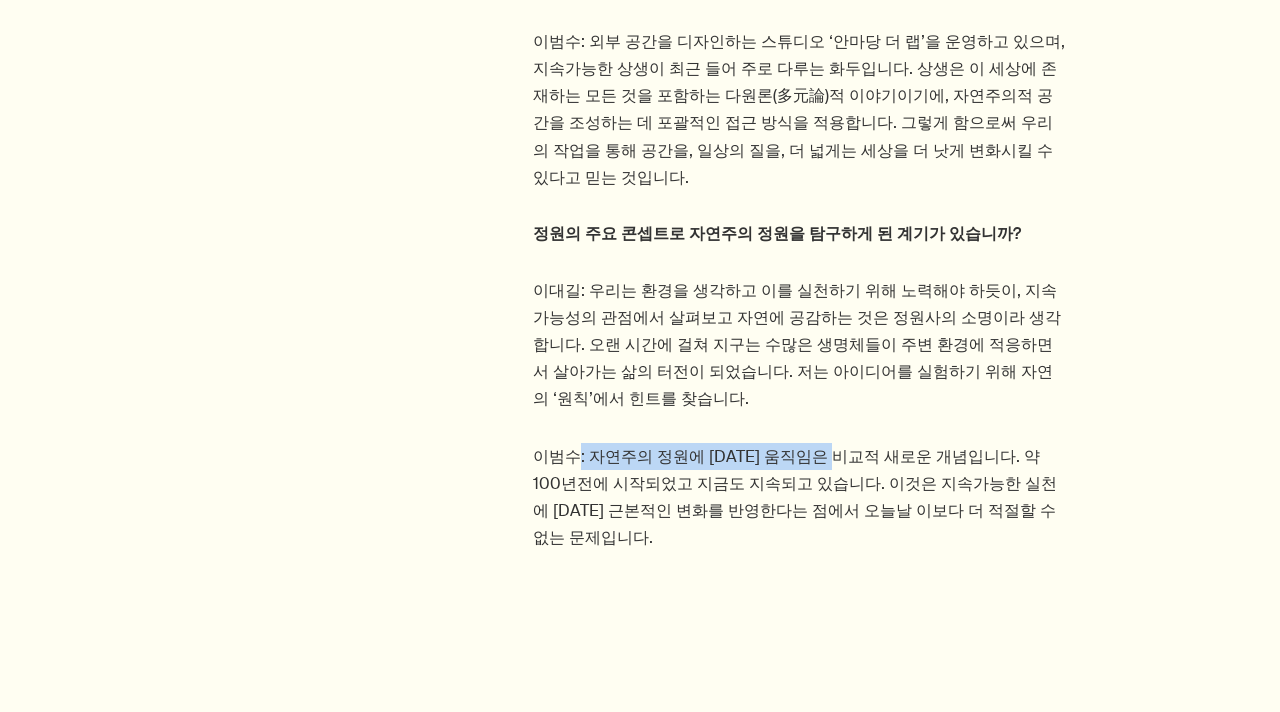 scroll, scrollTop: 1597, scrollLeft: 0, axis: vertical 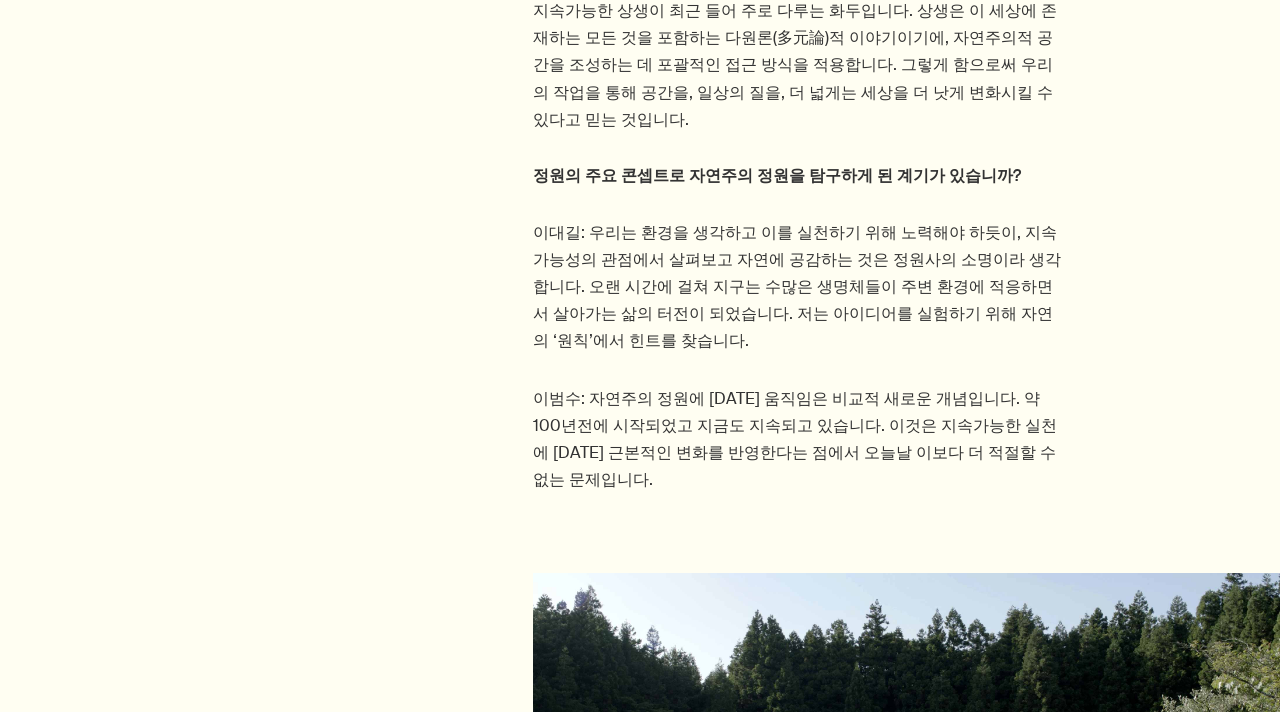 click on "이범수: 자연주의 정원에 [DATE] 움직임은 비교적 새로운 개념입니다. 약 100년전에 시작되었고 지금도 지속되고 있습니다. 이것은 지속가능한 실천에 [DATE] 근본적인 변화를 반영한다는 점에서 오늘날 이보다 더 적절할 수 없는 문제입니다." at bounding box center (799, 439) 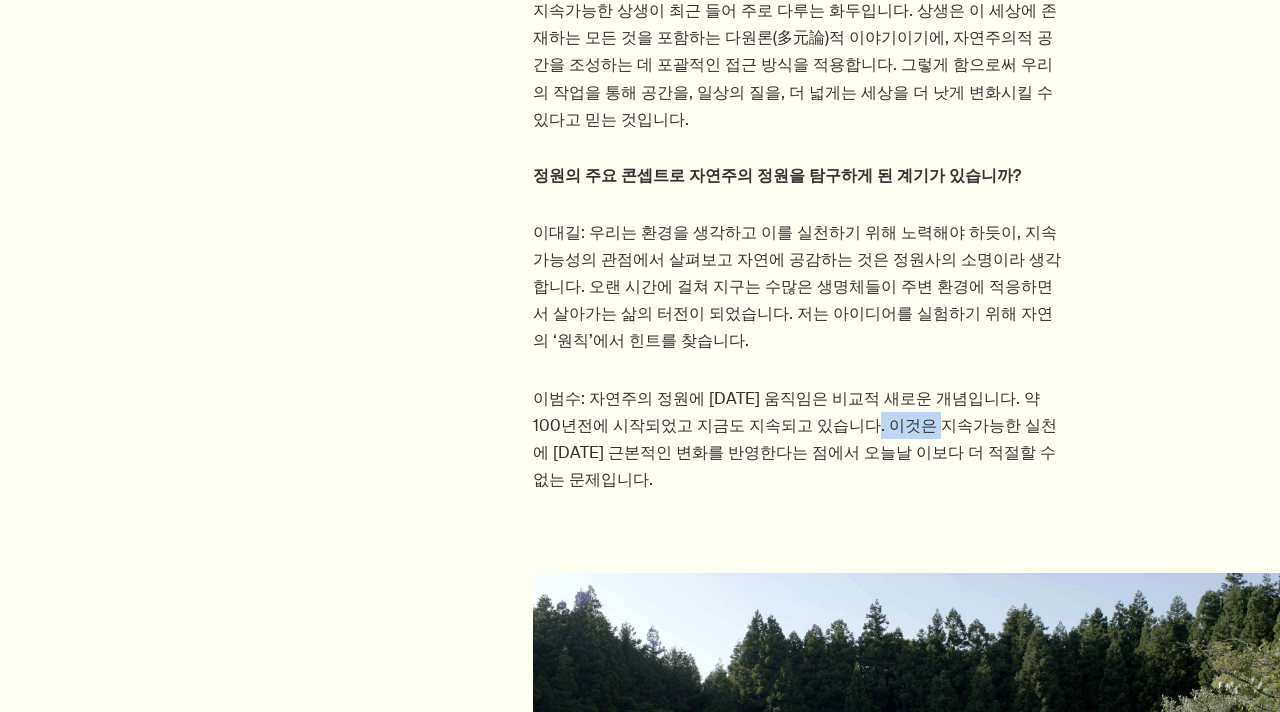 drag, startPoint x: 851, startPoint y: 322, endPoint x: 733, endPoint y: 322, distance: 118 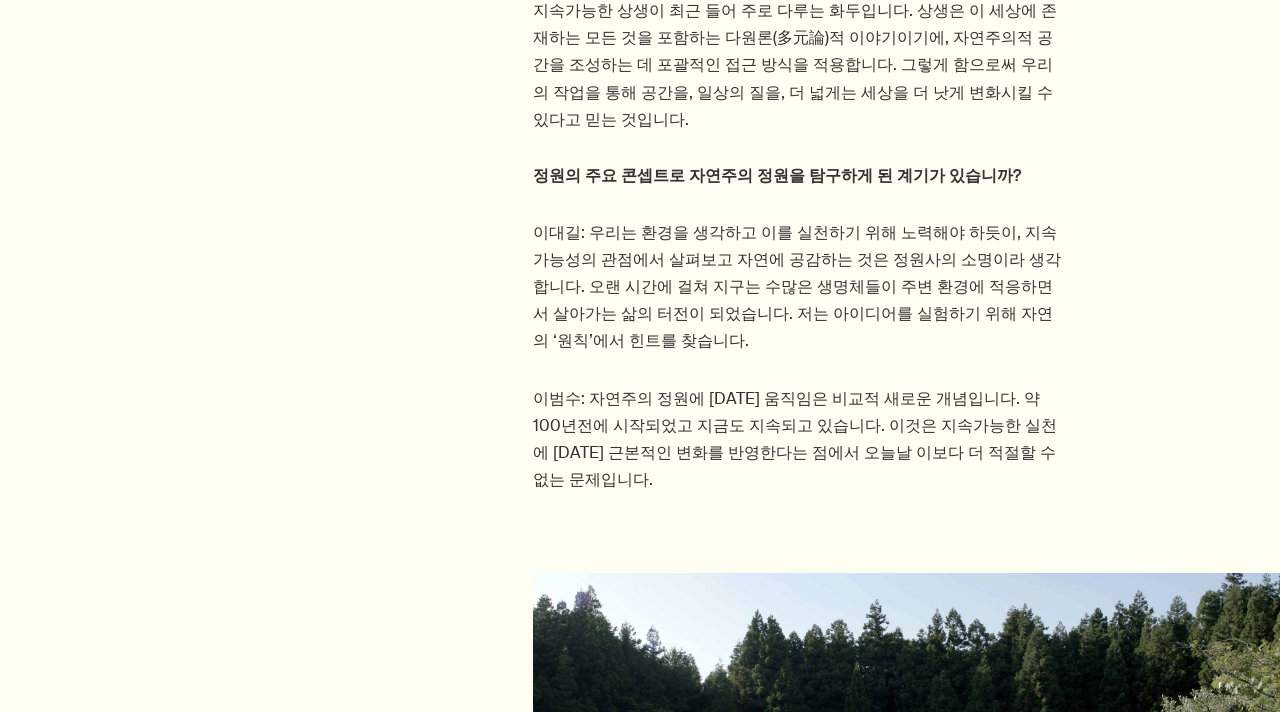 click on "이범수: 자연주의 정원에 [DATE] 움직임은 비교적 새로운 개념입니다. 약 100년전에 시작되었고 지금도 지속되고 있습니다. 이것은 지속가능한 실천에 [DATE] 근본적인 변화를 반영한다는 점에서 오늘날 이보다 더 적절할 수 없는 문제입니다." at bounding box center (799, 439) 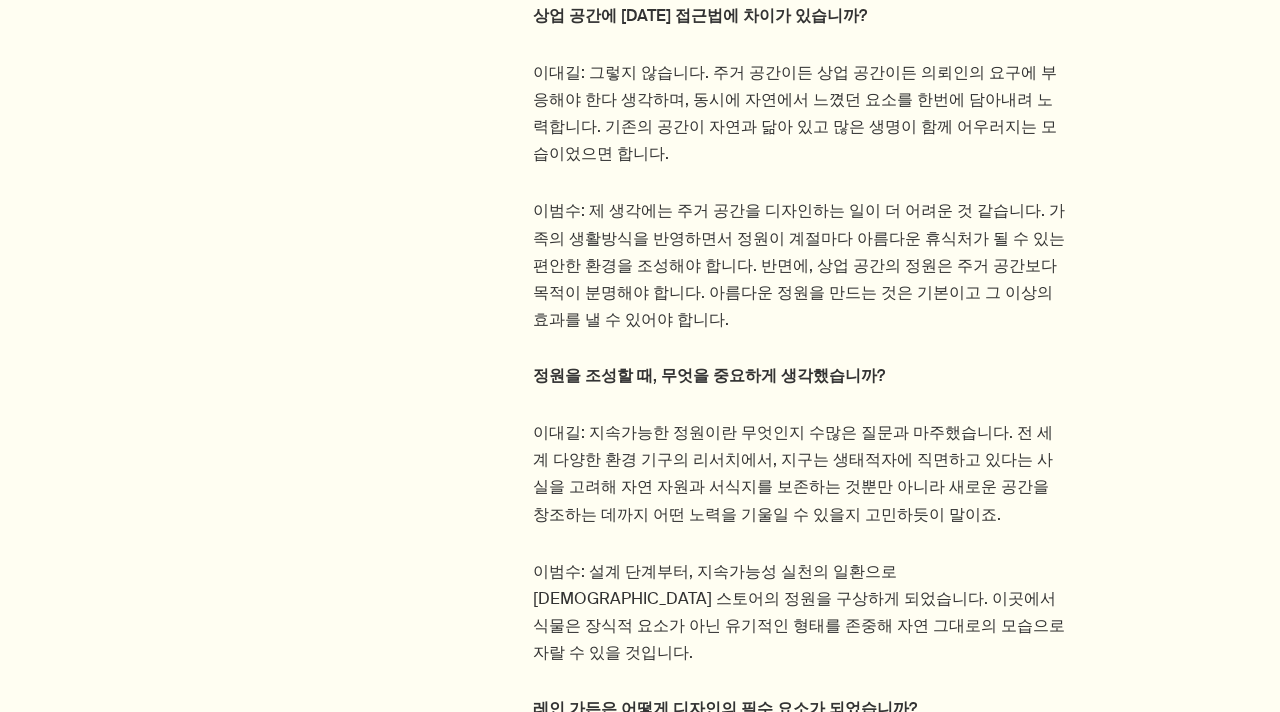 scroll, scrollTop: 2672, scrollLeft: 0, axis: vertical 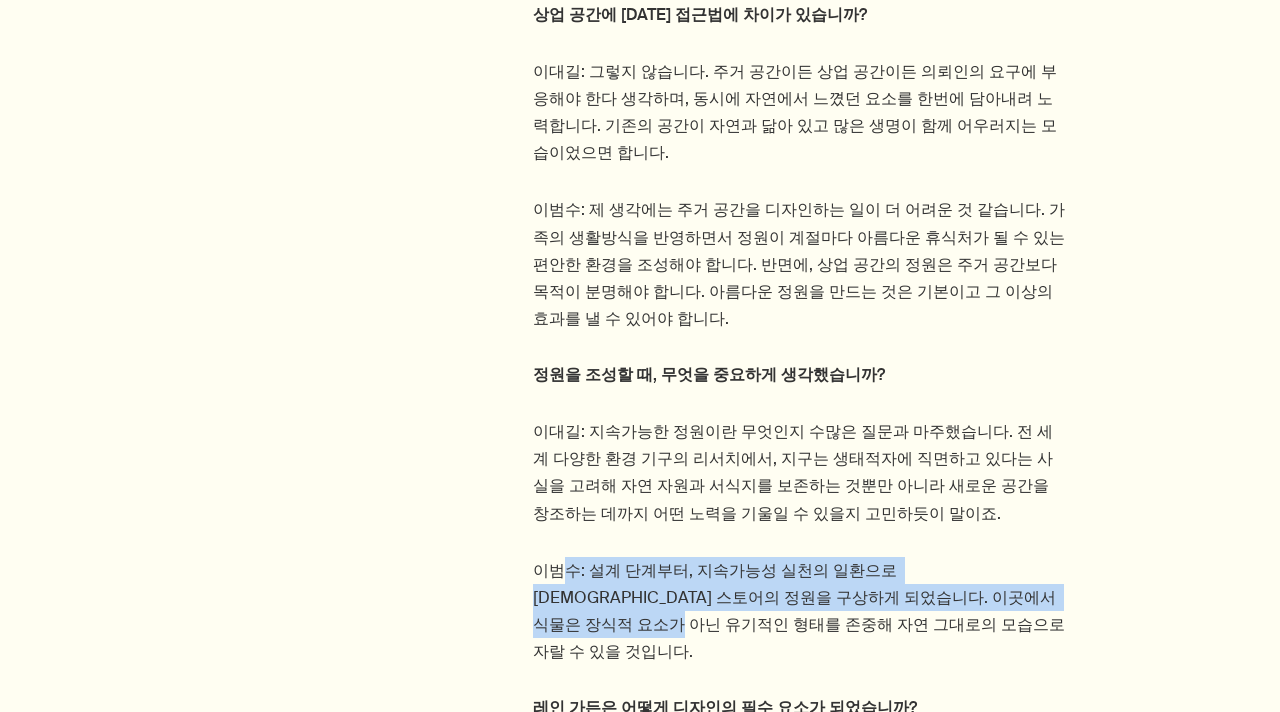 drag, startPoint x: 562, startPoint y: 391, endPoint x: 972, endPoint y: 406, distance: 410.2743 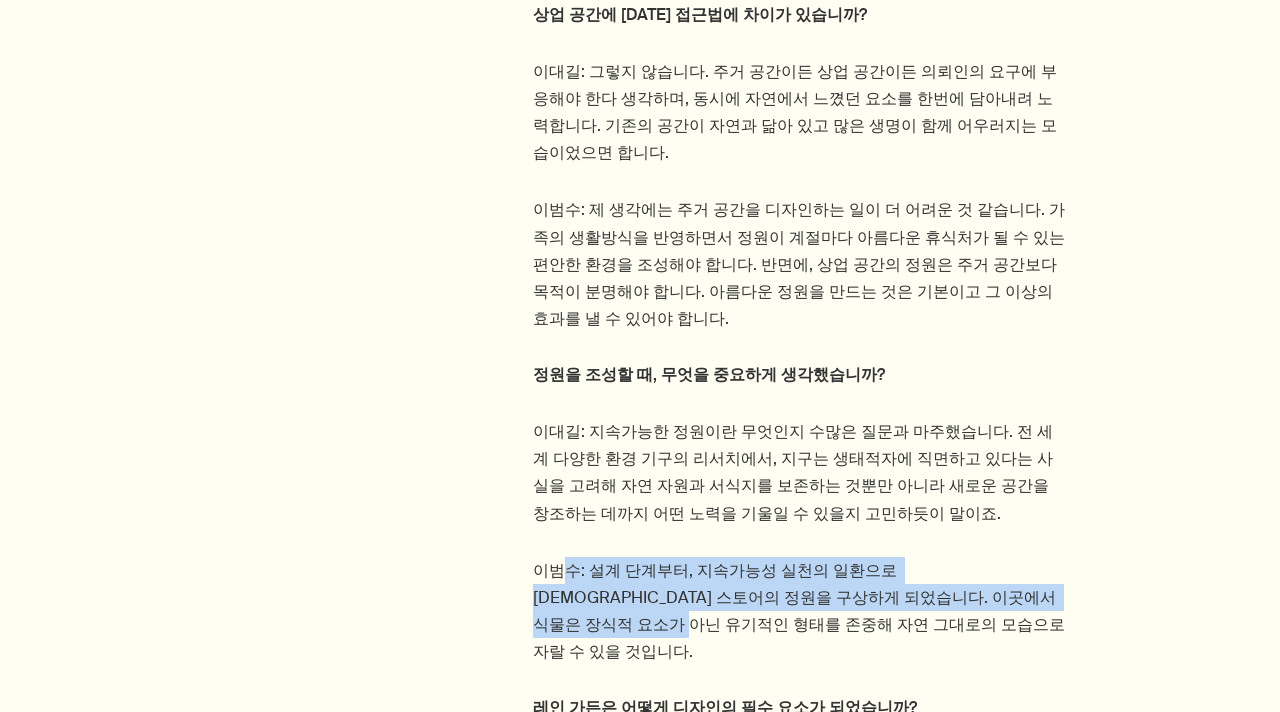 click on "이범수: 설계 단계부터, 지속가능성 실천의 일환으로 [DEMOGRAPHIC_DATA] 스토어의 정원을 구상하게 되었습니다. 이곳에서 식물은 장식적 요소가 아닌 유기적인 형태를 존중해 자연 그대로의 모습으로 자랄 수 있을 것입니다." at bounding box center [799, 611] 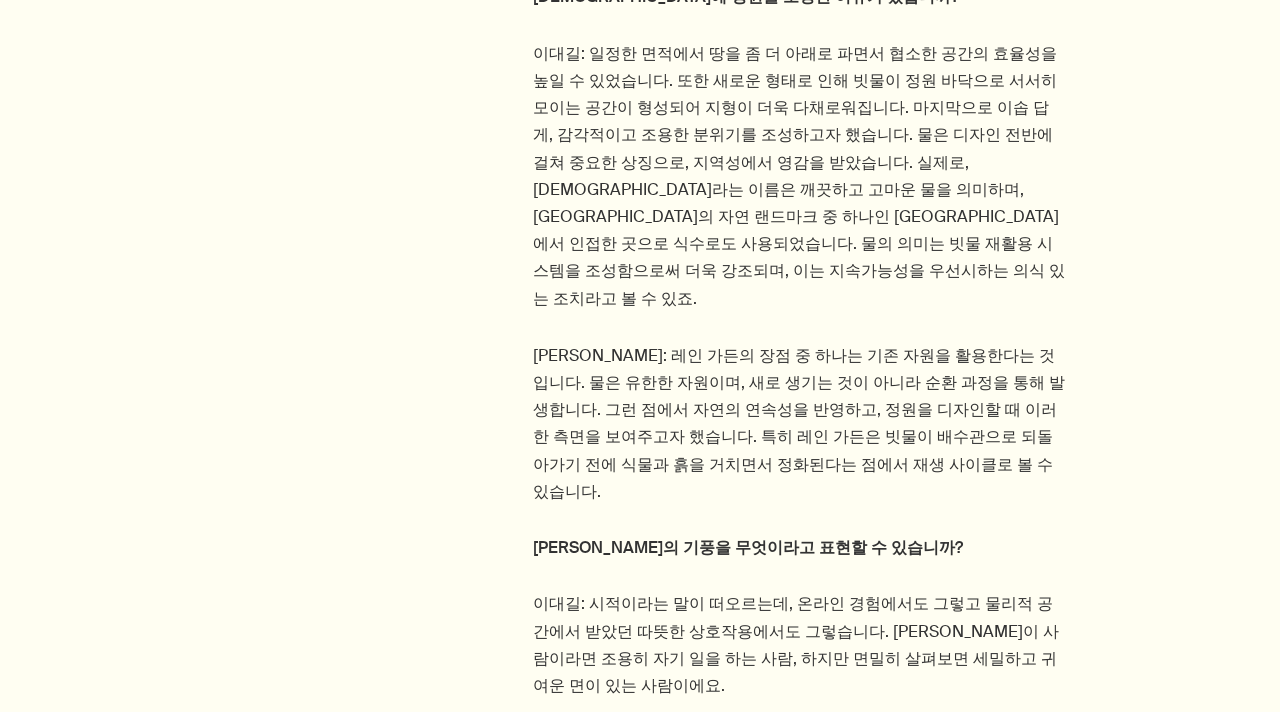 scroll, scrollTop: 4552, scrollLeft: 0, axis: vertical 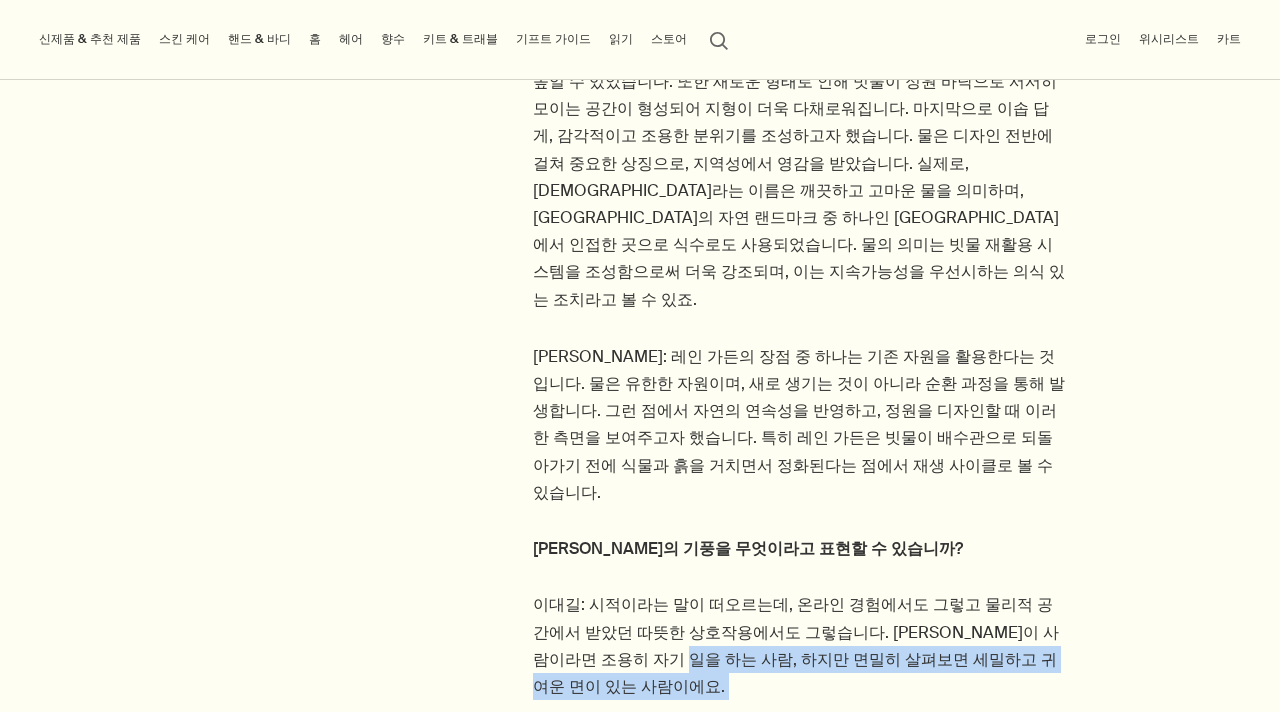 drag, startPoint x: 552, startPoint y: 349, endPoint x: 933, endPoint y: 358, distance: 381.1063 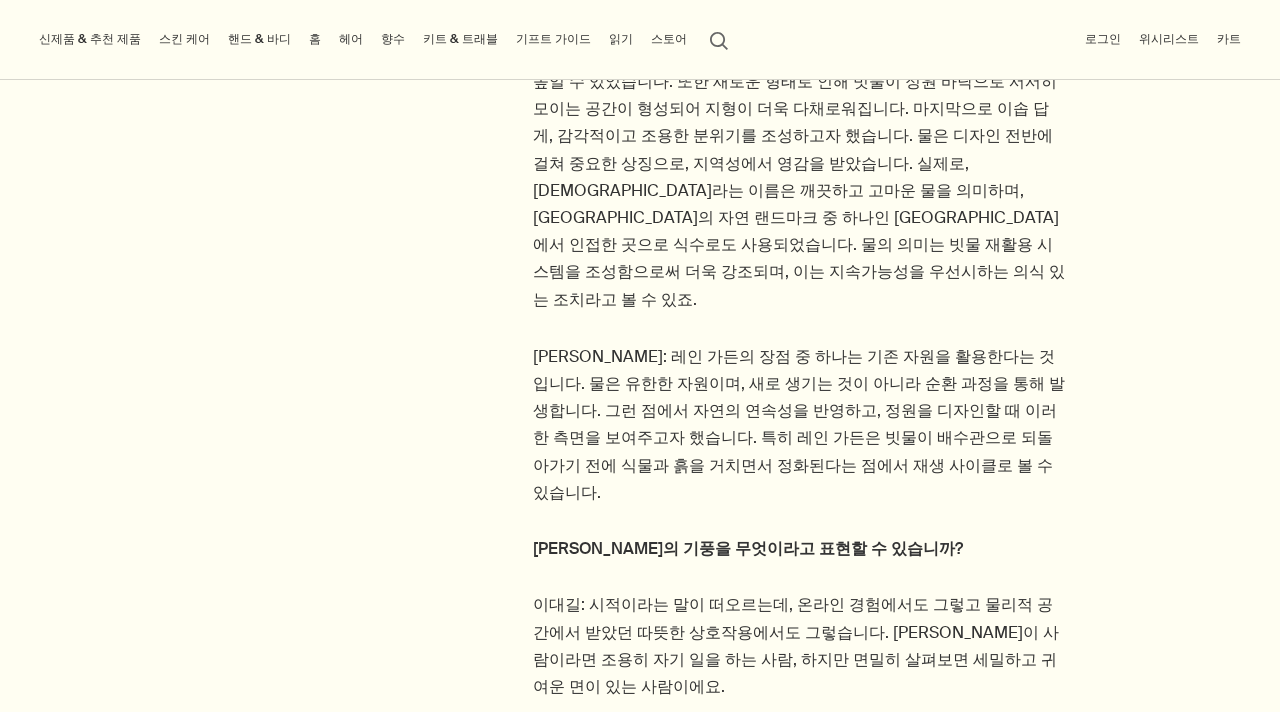 drag, startPoint x: 580, startPoint y: 406, endPoint x: 944, endPoint y: 405, distance: 364.00137 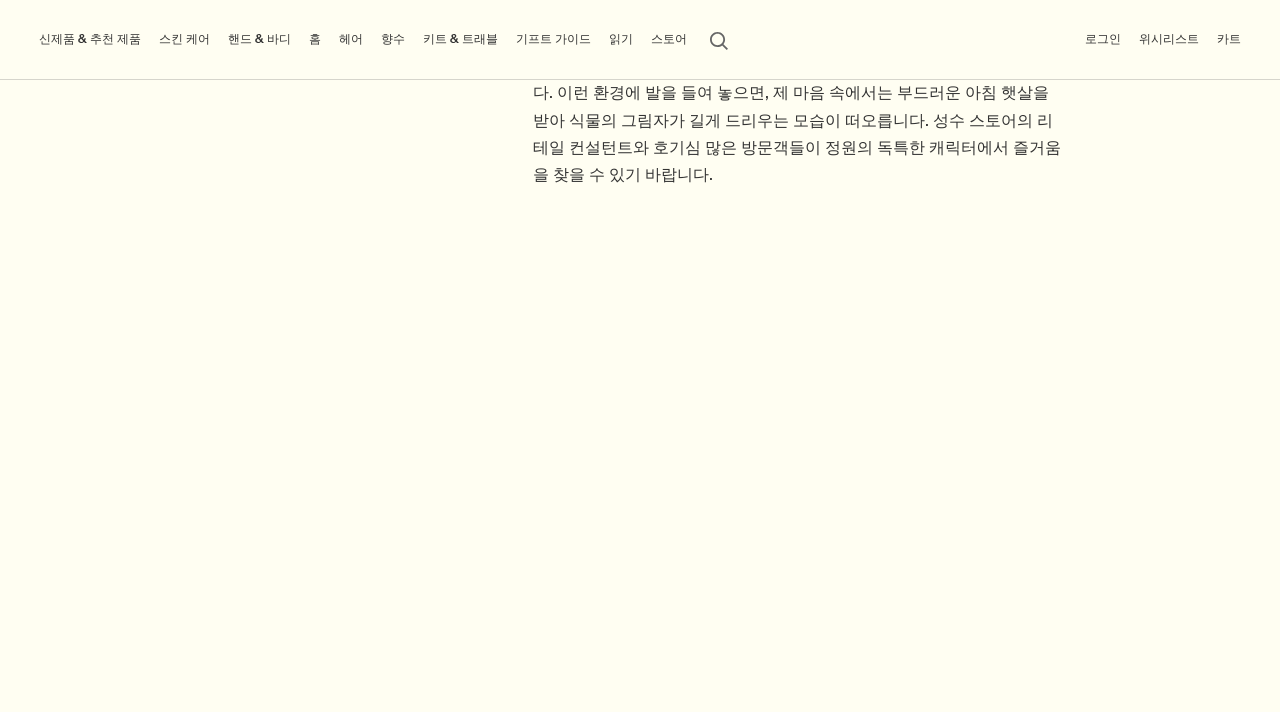 scroll, scrollTop: 6986, scrollLeft: 0, axis: vertical 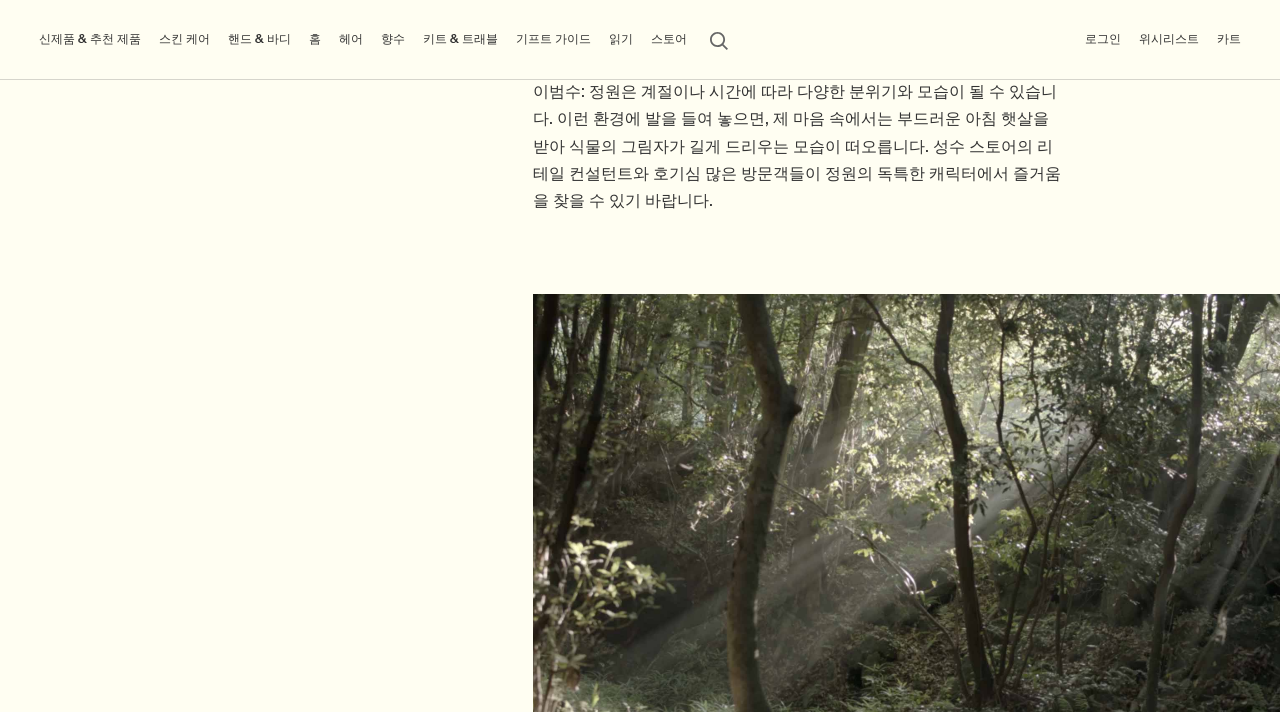 drag, startPoint x: 592, startPoint y: 356, endPoint x: 914, endPoint y: 366, distance: 322.15524 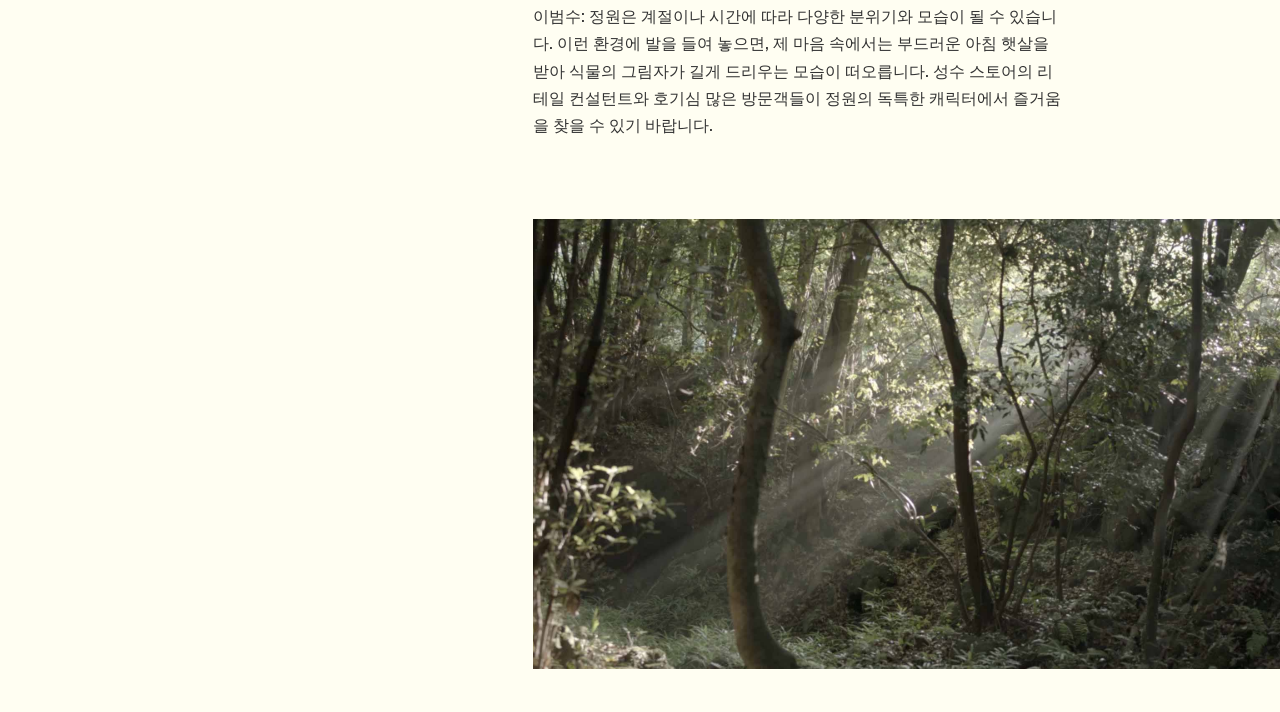 scroll, scrollTop: 7076, scrollLeft: 0, axis: vertical 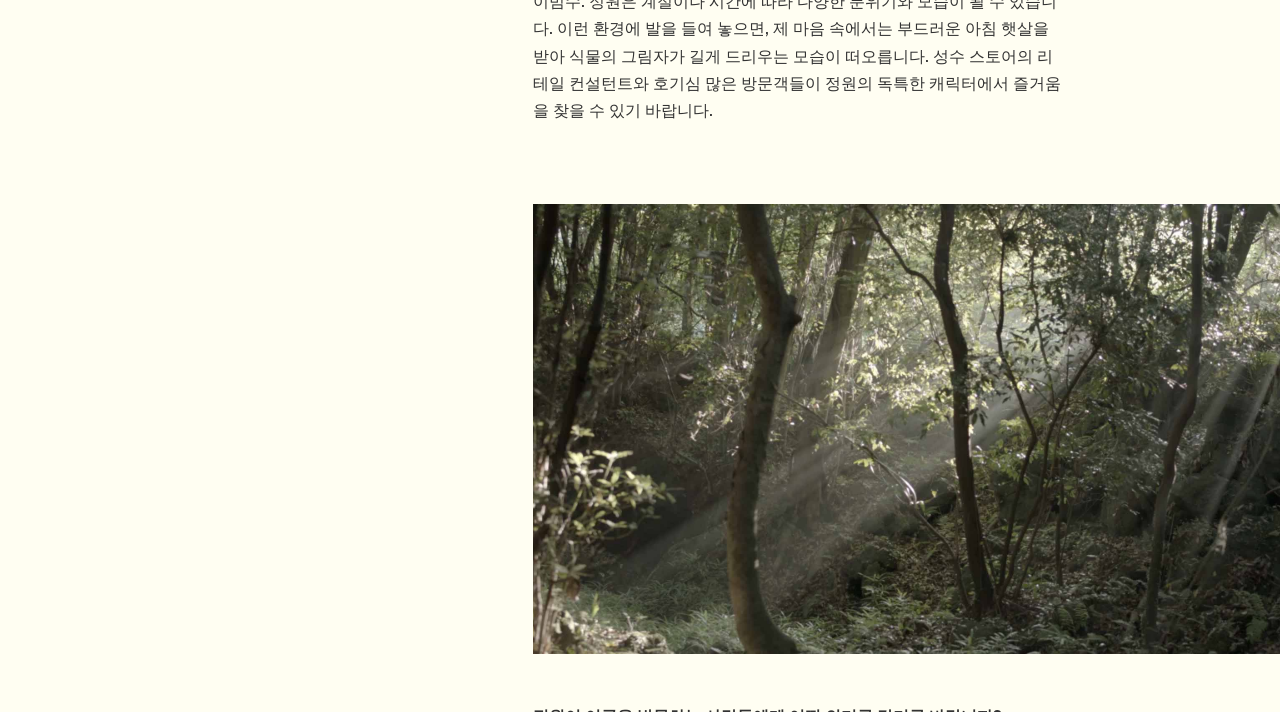drag, startPoint x: 613, startPoint y: 313, endPoint x: 1151, endPoint y: 312, distance: 538.0009 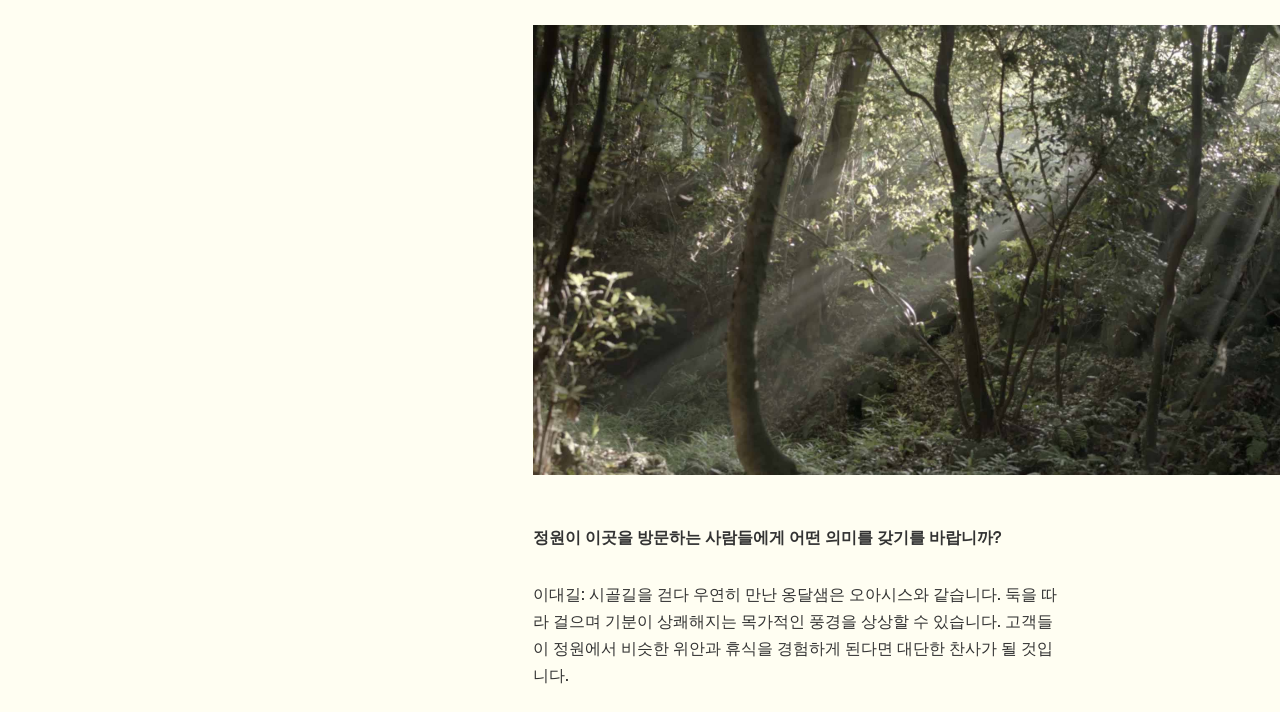 scroll, scrollTop: 7257, scrollLeft: 0, axis: vertical 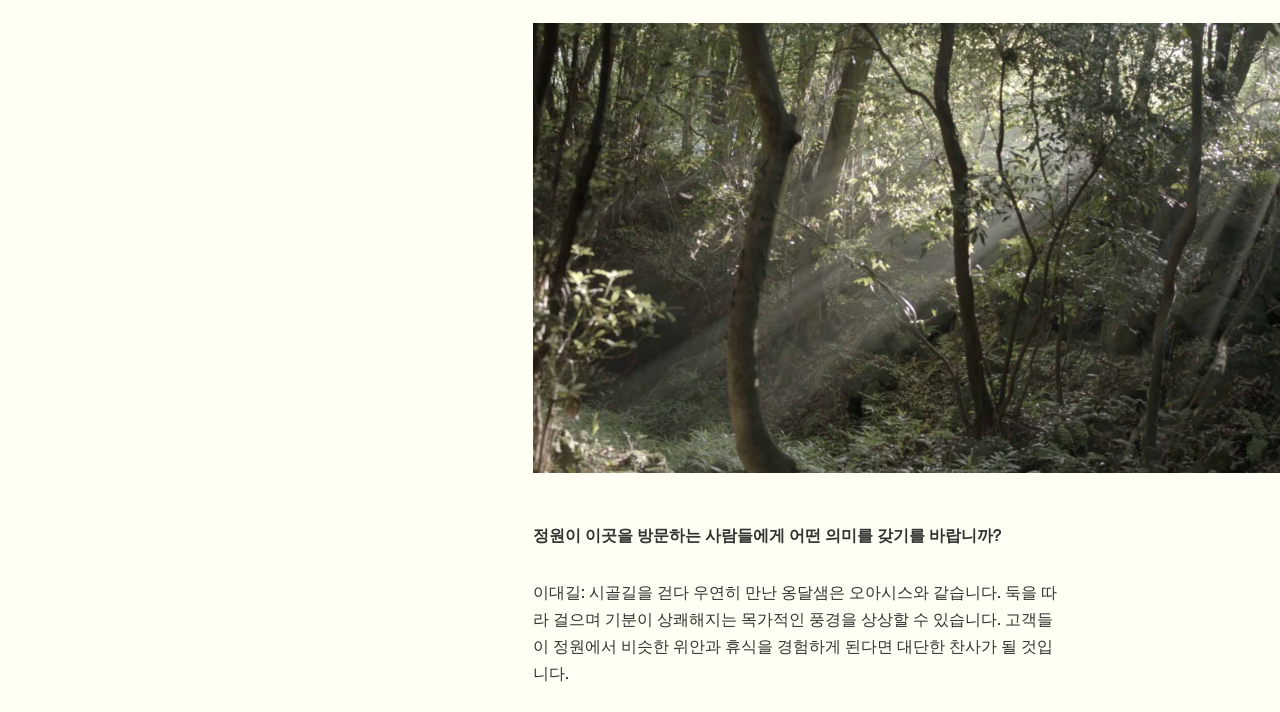 drag, startPoint x: 648, startPoint y: 524, endPoint x: 846, endPoint y: 531, distance: 198.1237 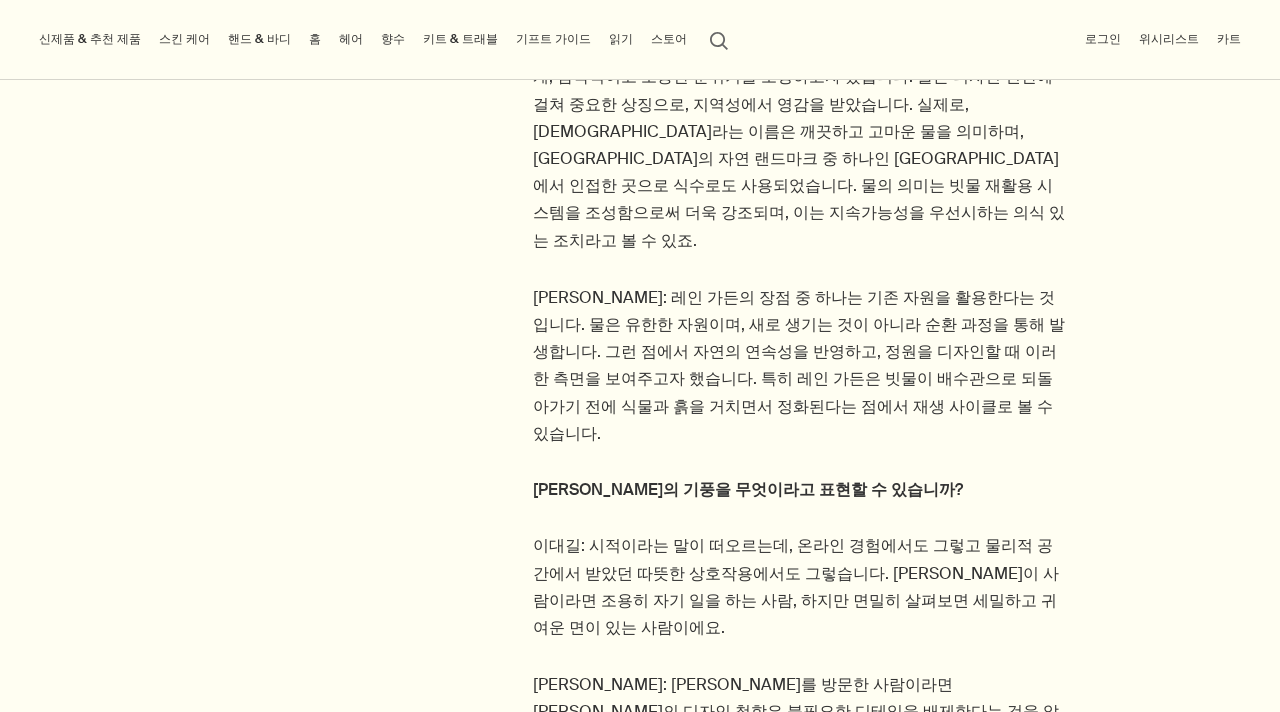 scroll, scrollTop: 4502, scrollLeft: 0, axis: vertical 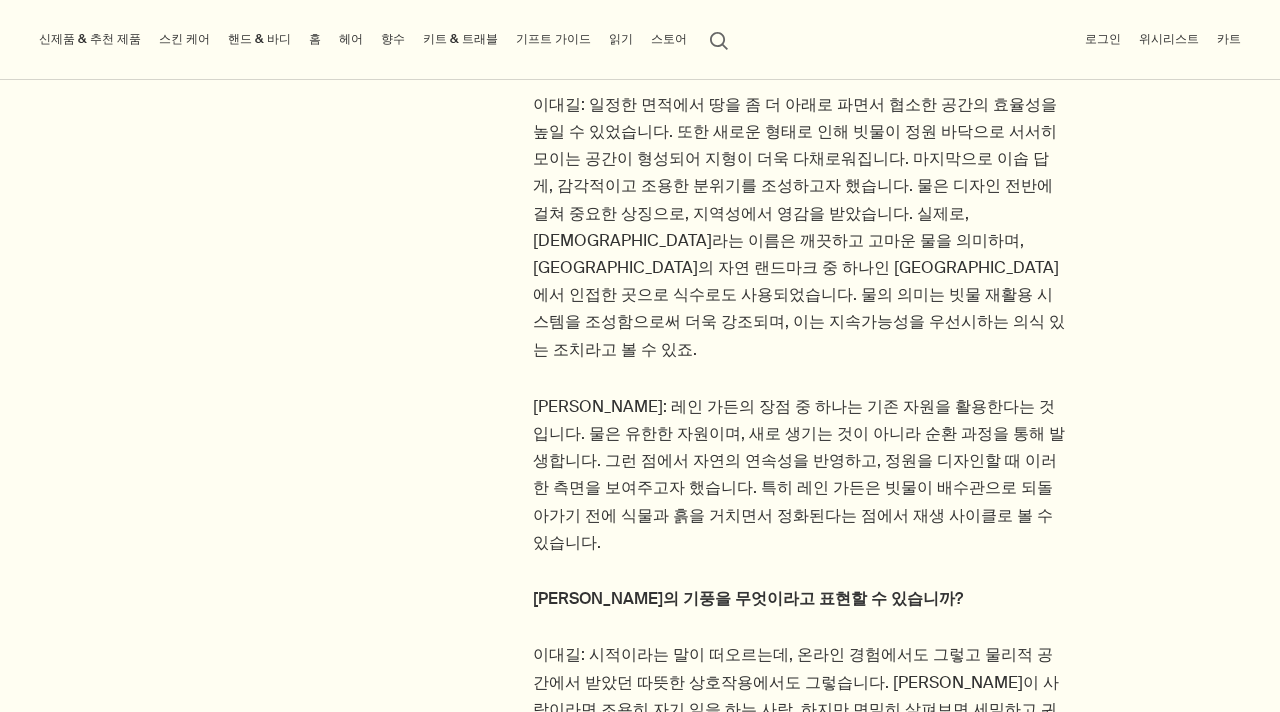 click on "이대길: 시적이라는 말이 떠오르는데, 온라인 경험에서도 그렇고 물리적 공간에서 받았던 따뜻한 상호작용에서도 그렇습니다. [PERSON_NAME]이 사람이라면 조용히 자기 일을 하는 사람, 하지만 면밀히 살펴보면 세밀하고 귀여운 면이 있는 사람이에요." at bounding box center (799, 695) 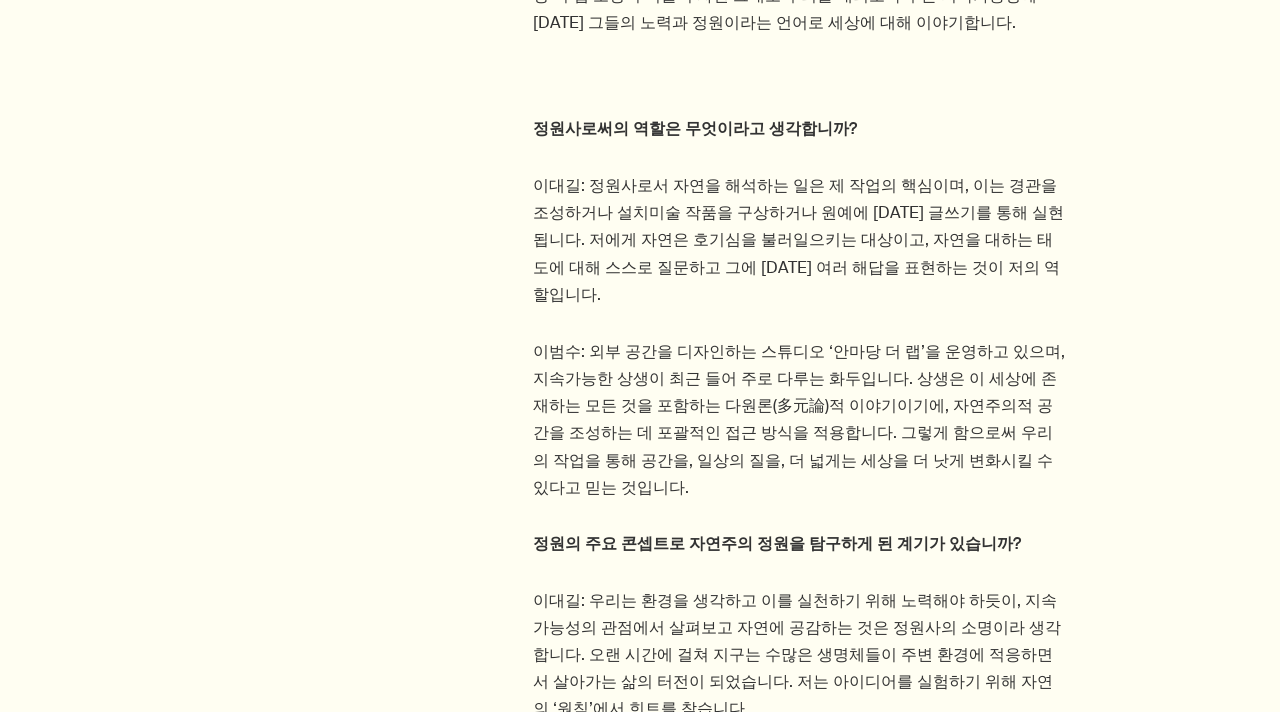 scroll, scrollTop: 2283, scrollLeft: 0, axis: vertical 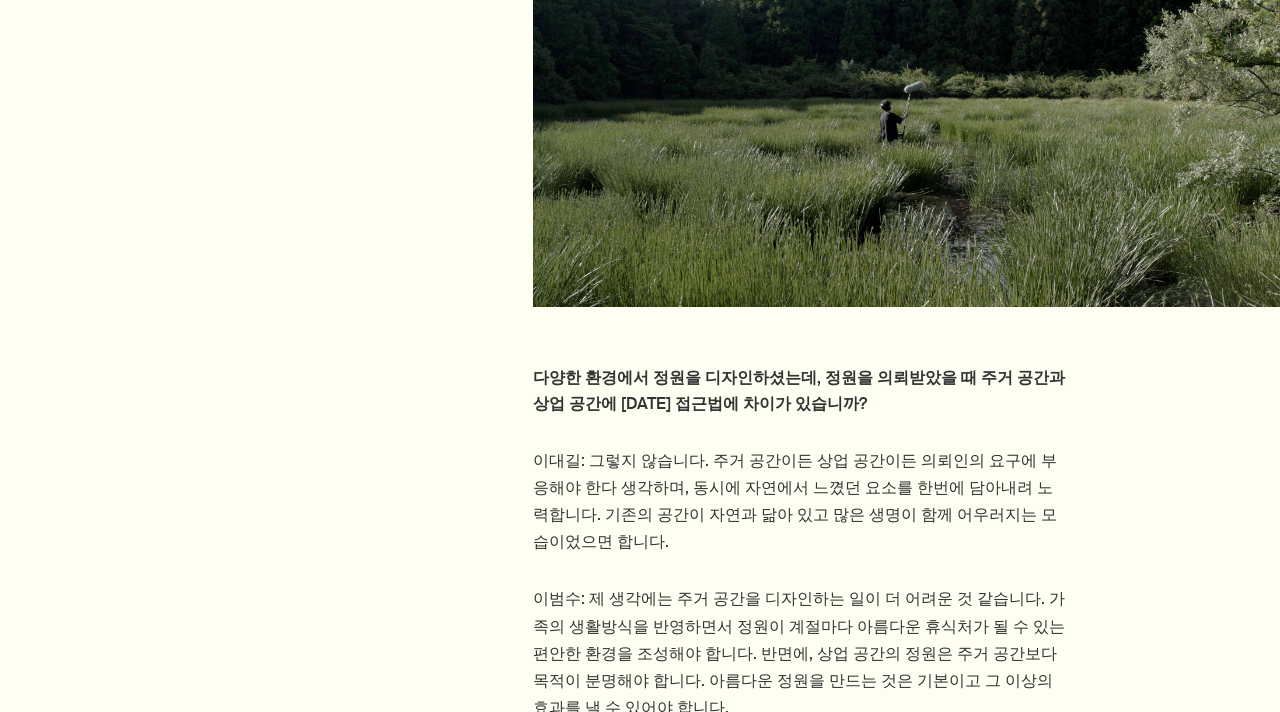 click on "이대길: 그렇지 않습니다. 주거 공간이든 상업 공간이든 의뢰인의 요구에 부응해야 한다 생각하며, 동시에 자연에서 느꼈던 요소를 한번에 담아내려 노력합니다. 기존의 공간이 자연과 닮아 있고 많은 생명이 함께 어우러지는 모습이었으면 합니다." at bounding box center (799, 501) 